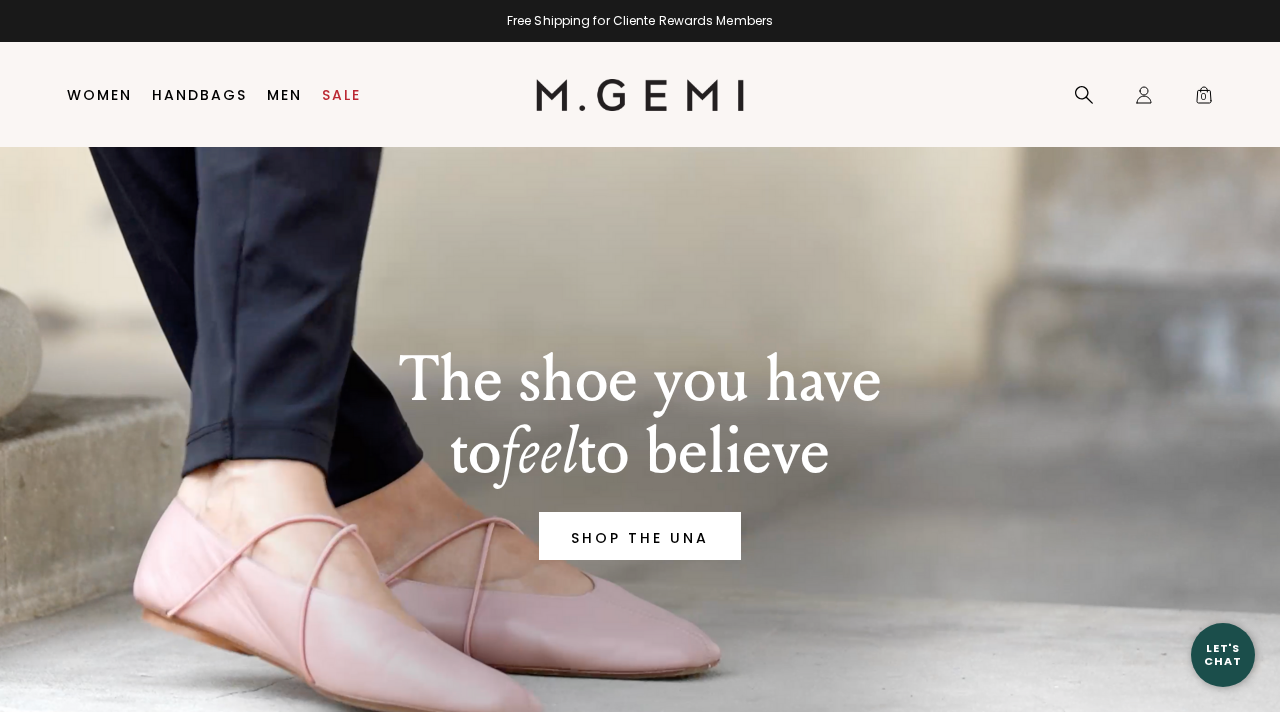 scroll, scrollTop: 0, scrollLeft: 0, axis: both 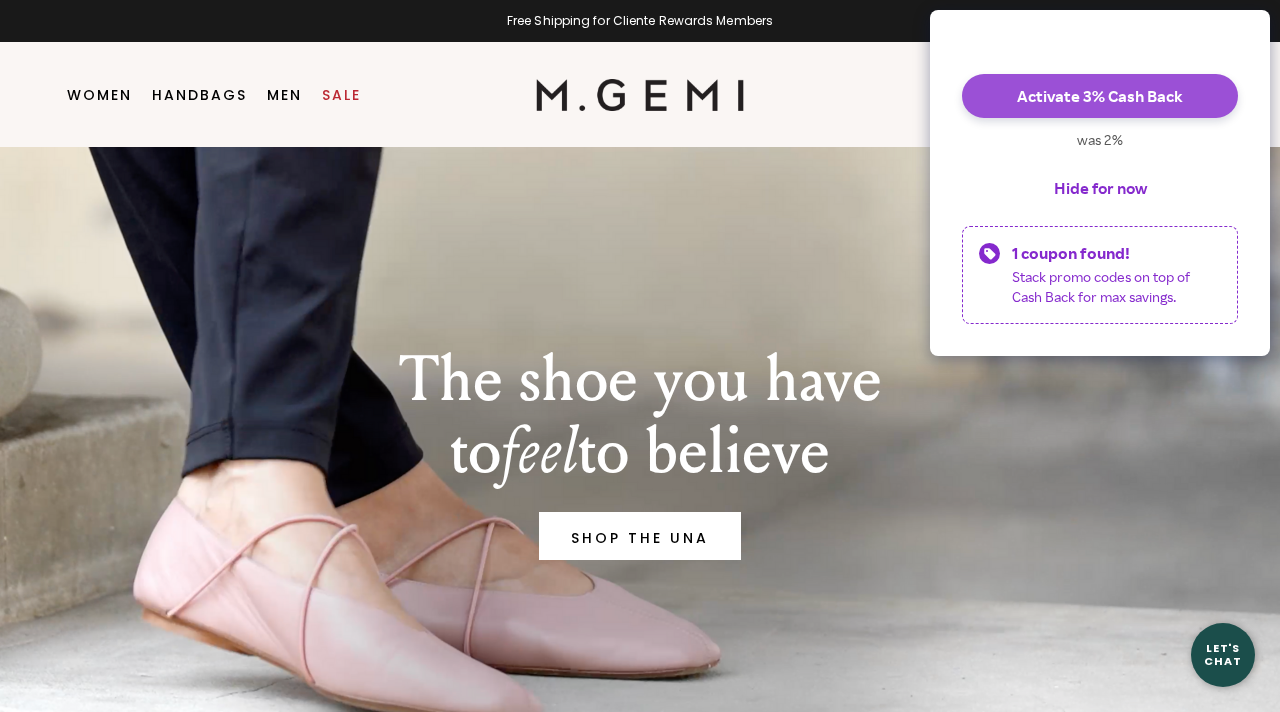 click on "Activate 3% Cash Back" at bounding box center [1100, 96] 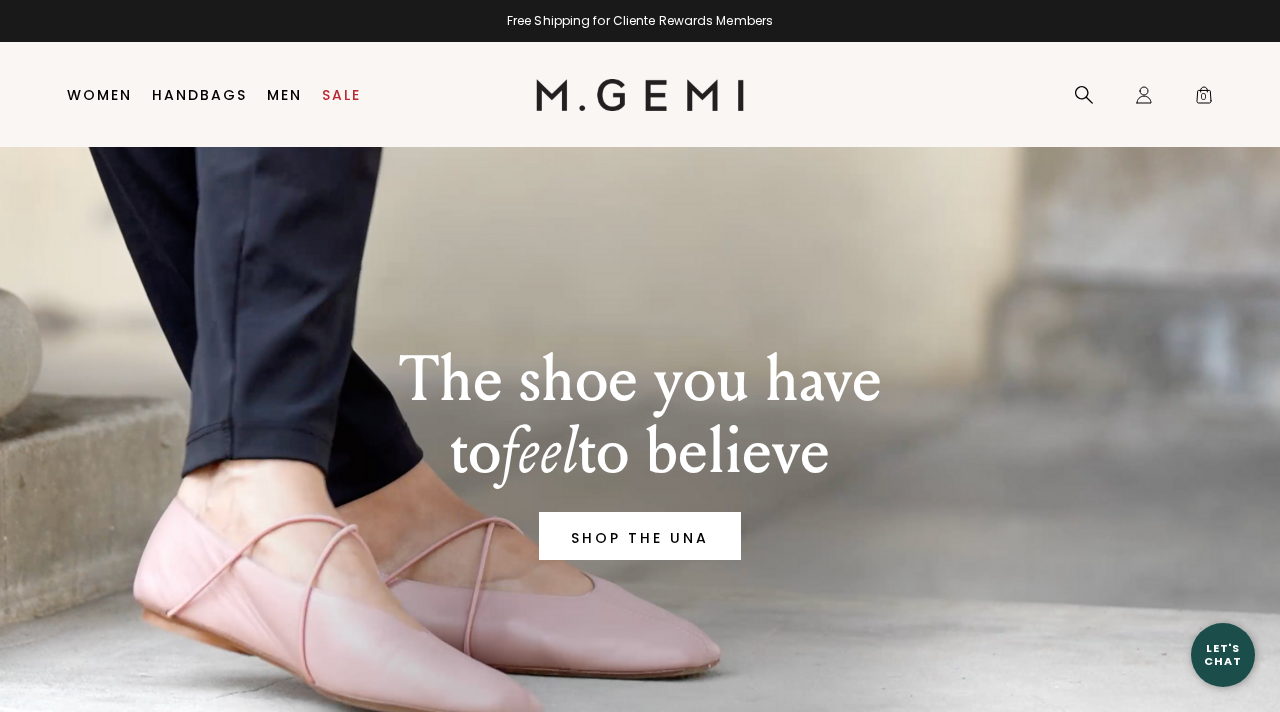 scroll, scrollTop: 0, scrollLeft: 0, axis: both 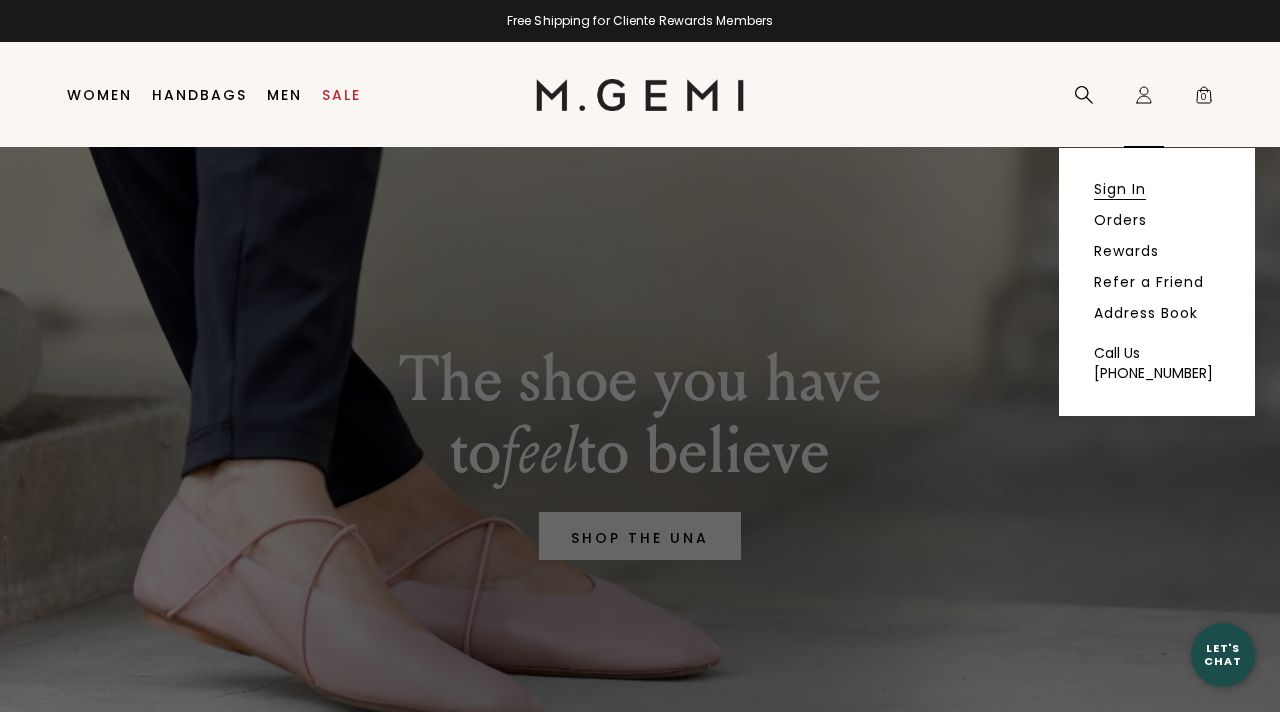 click on "Sign In" at bounding box center (1120, 189) 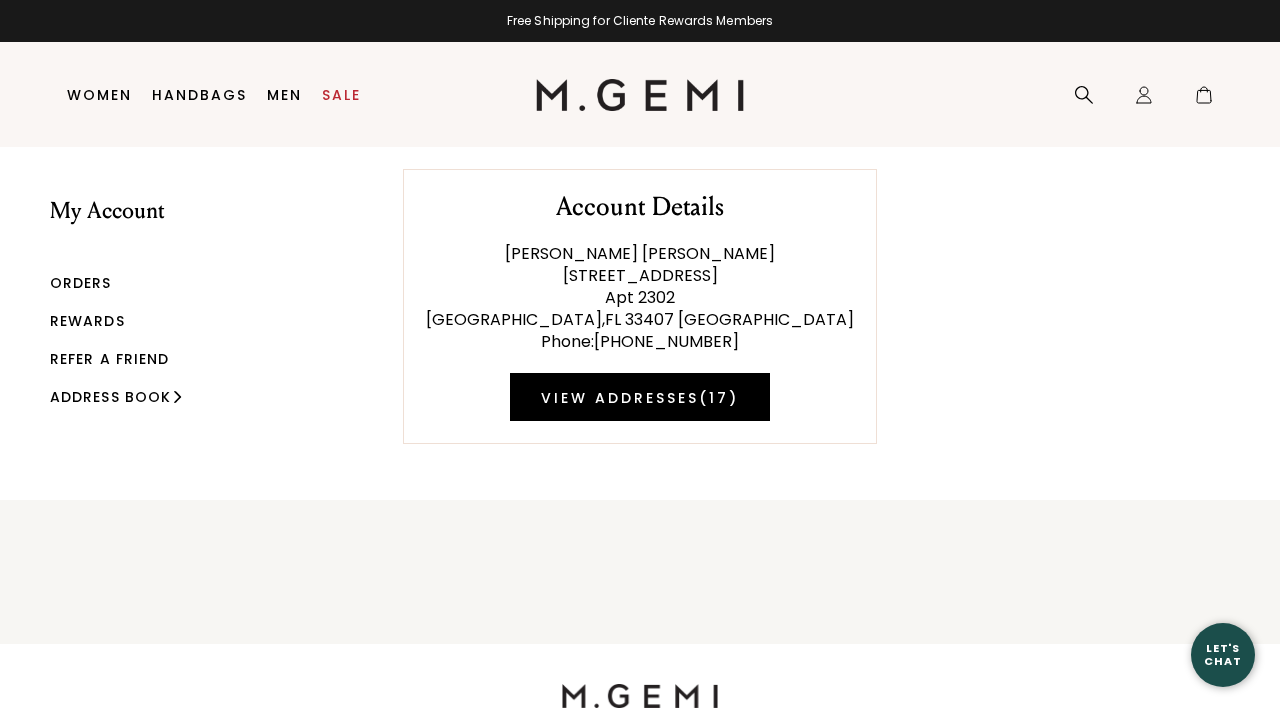 scroll, scrollTop: 0, scrollLeft: 0, axis: both 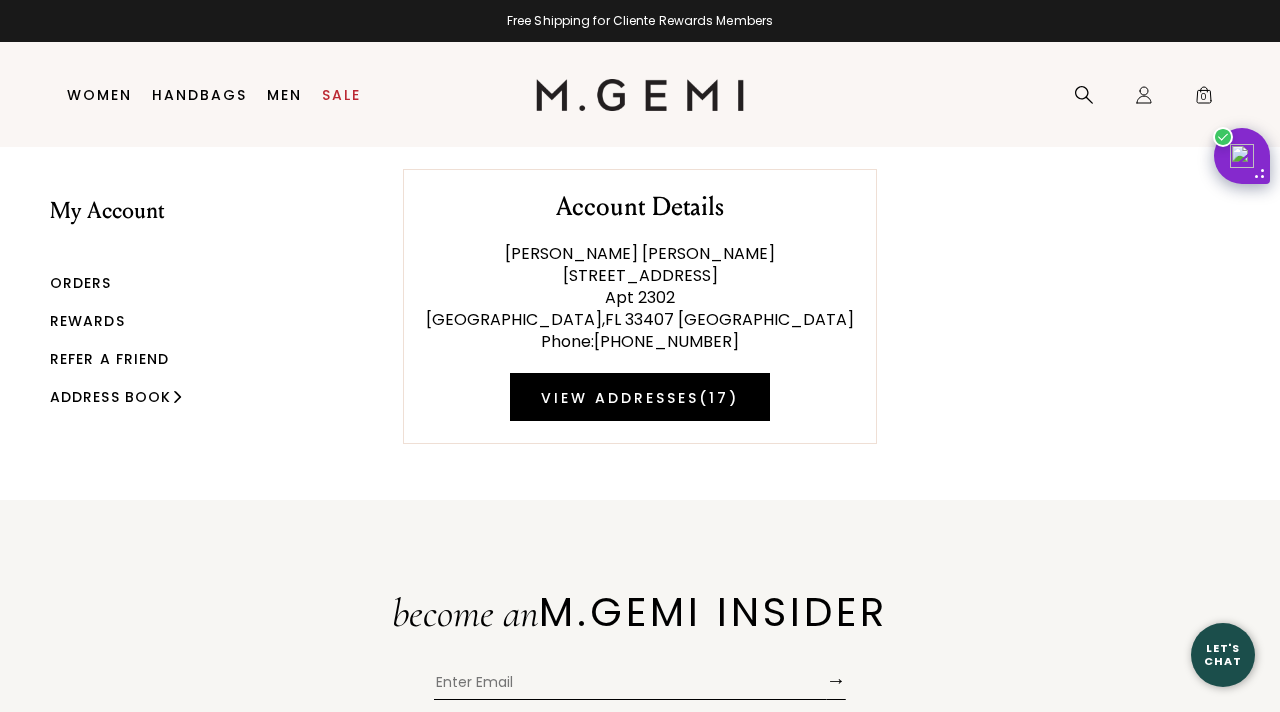 click on "Rewards" at bounding box center [87, 321] 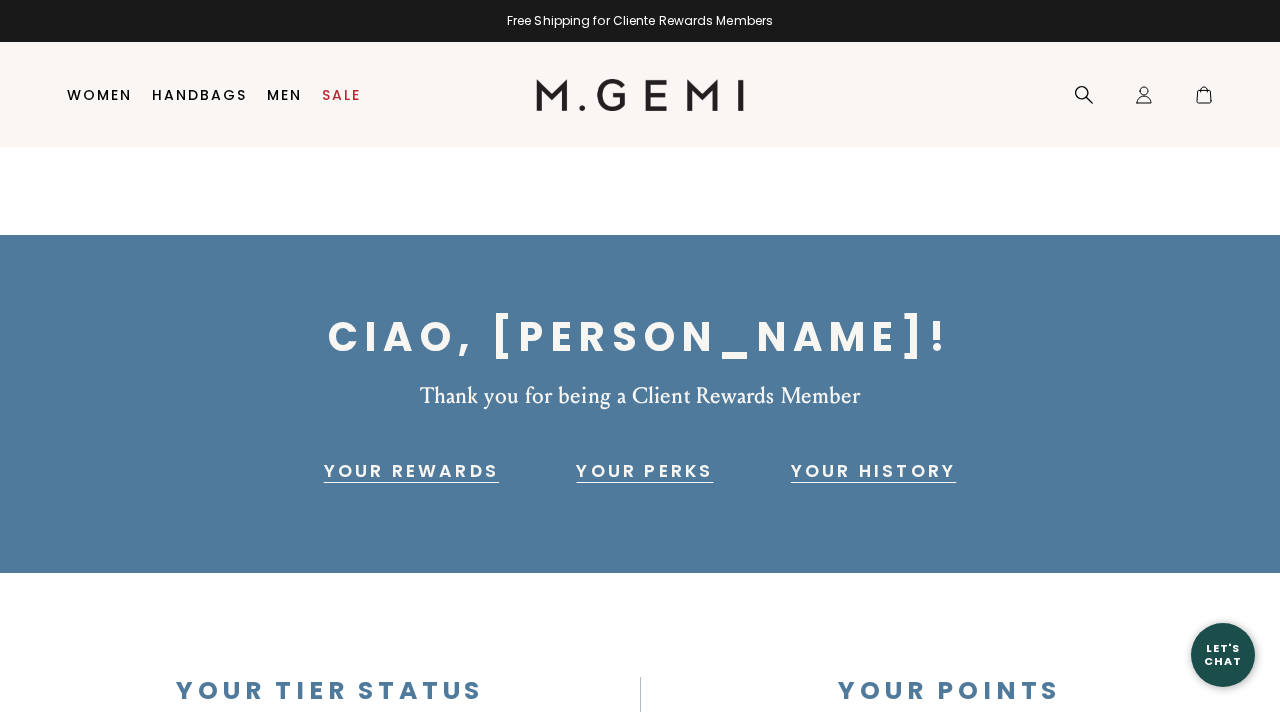scroll, scrollTop: 0, scrollLeft: 0, axis: both 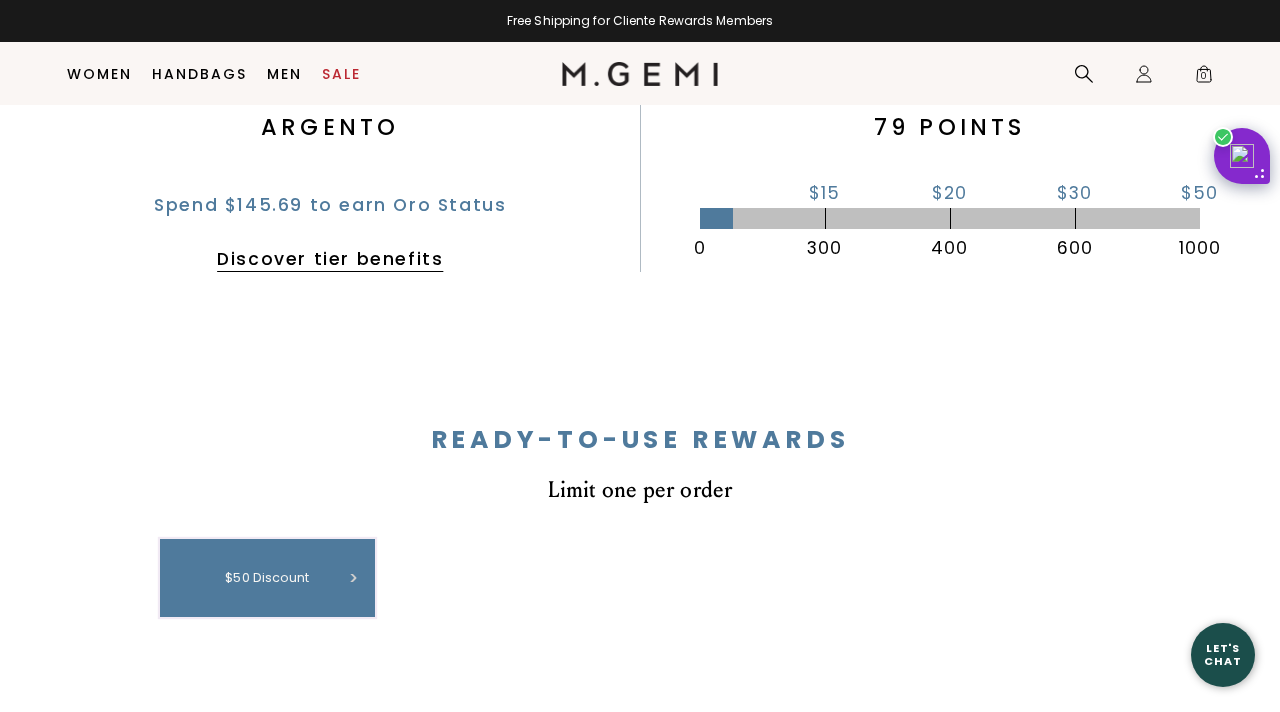 click on "$50 discount" at bounding box center [267, 578] 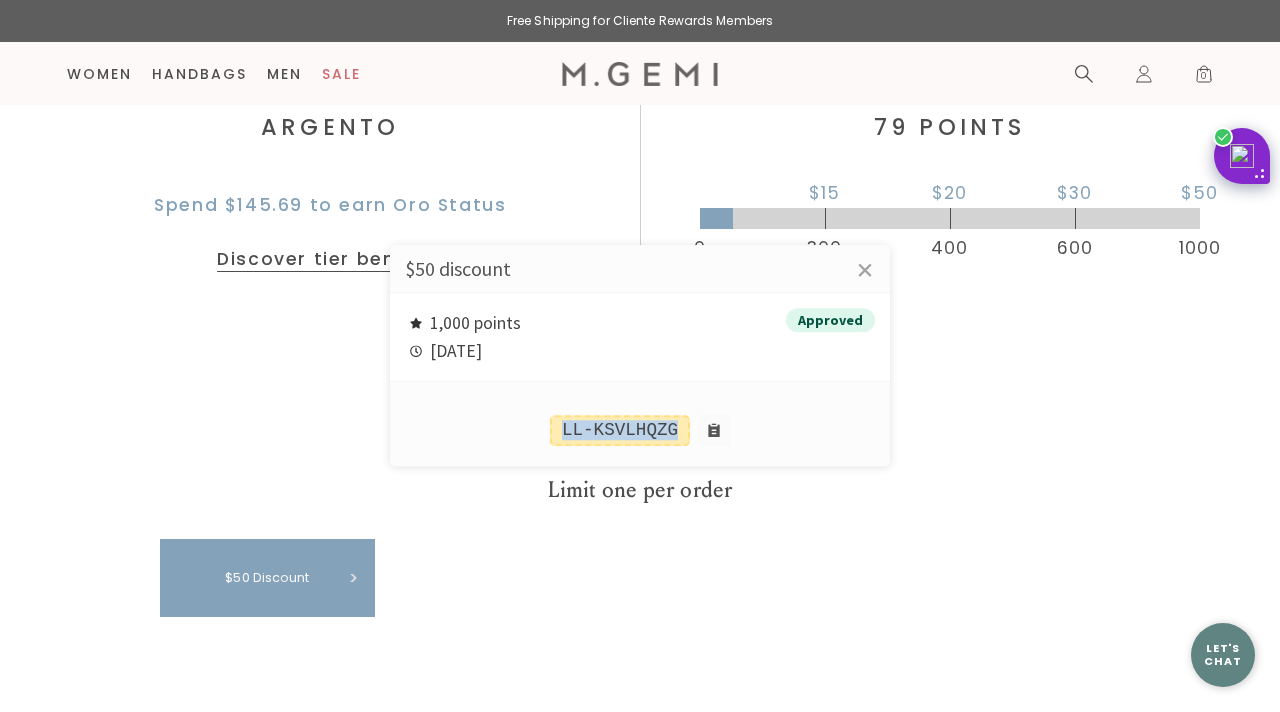 drag, startPoint x: 561, startPoint y: 428, endPoint x: 678, endPoint y: 431, distance: 117.03845 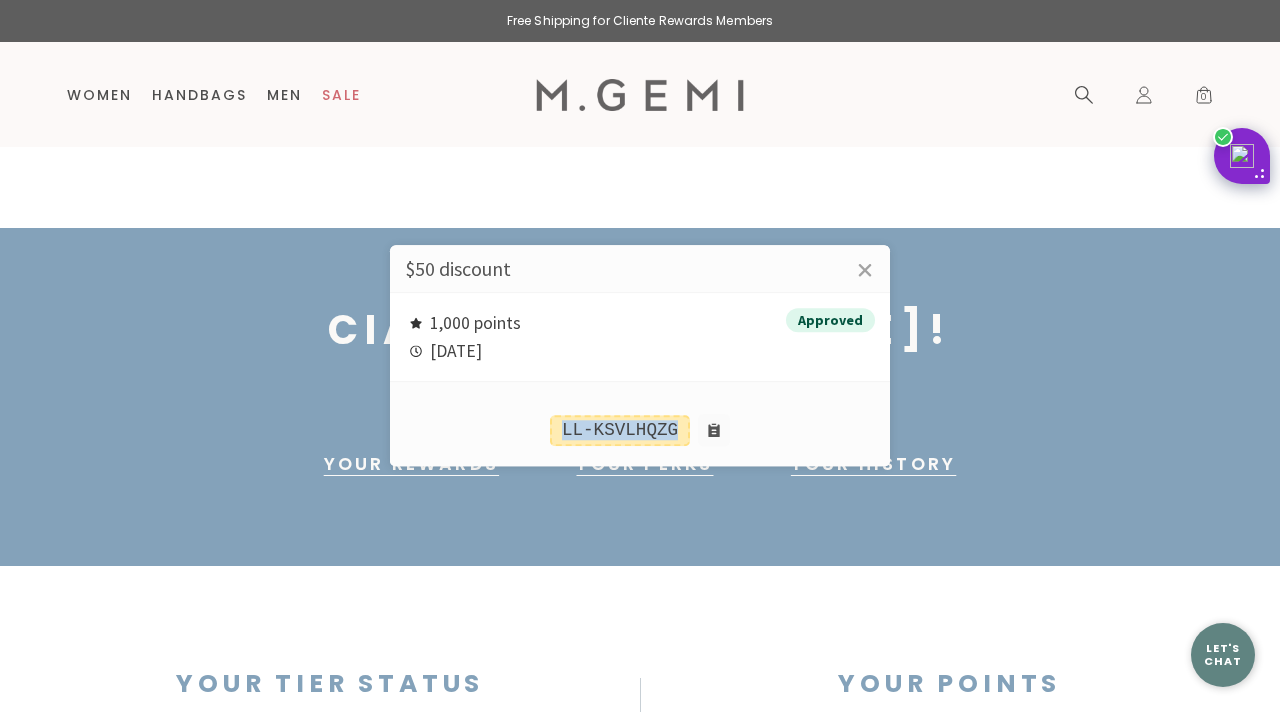 scroll, scrollTop: 0, scrollLeft: 0, axis: both 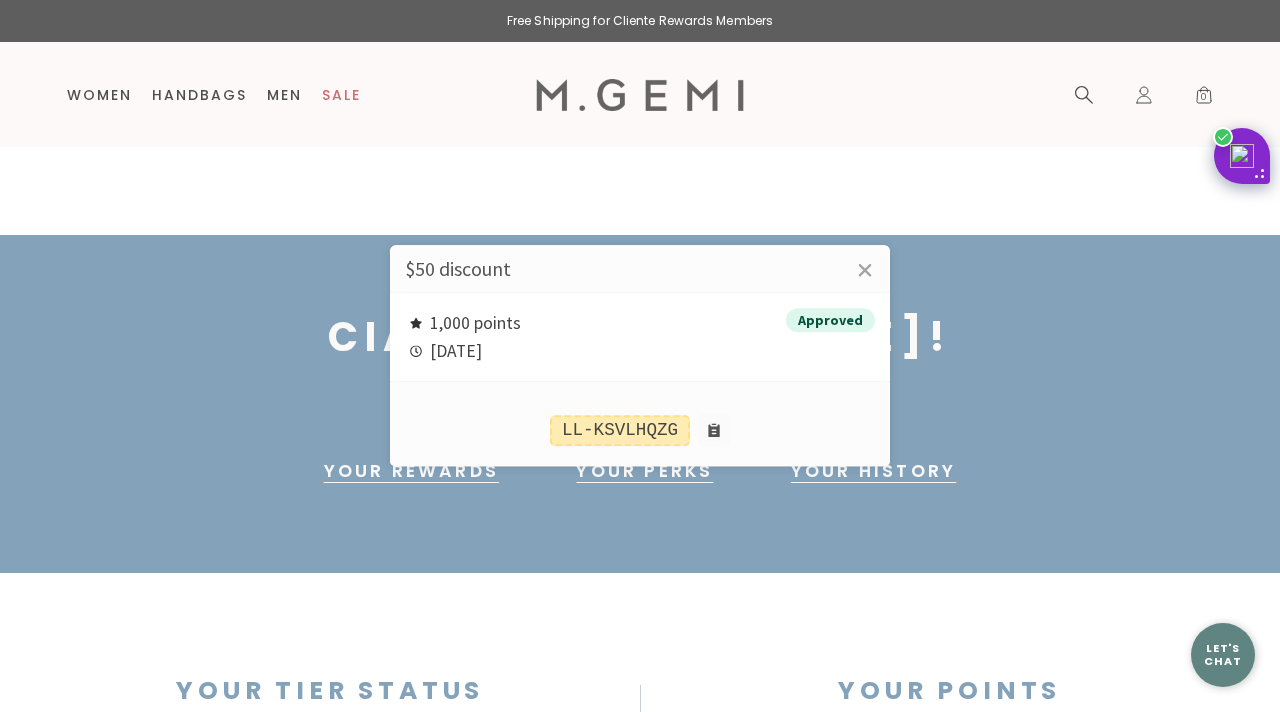 click at bounding box center [640, 356] 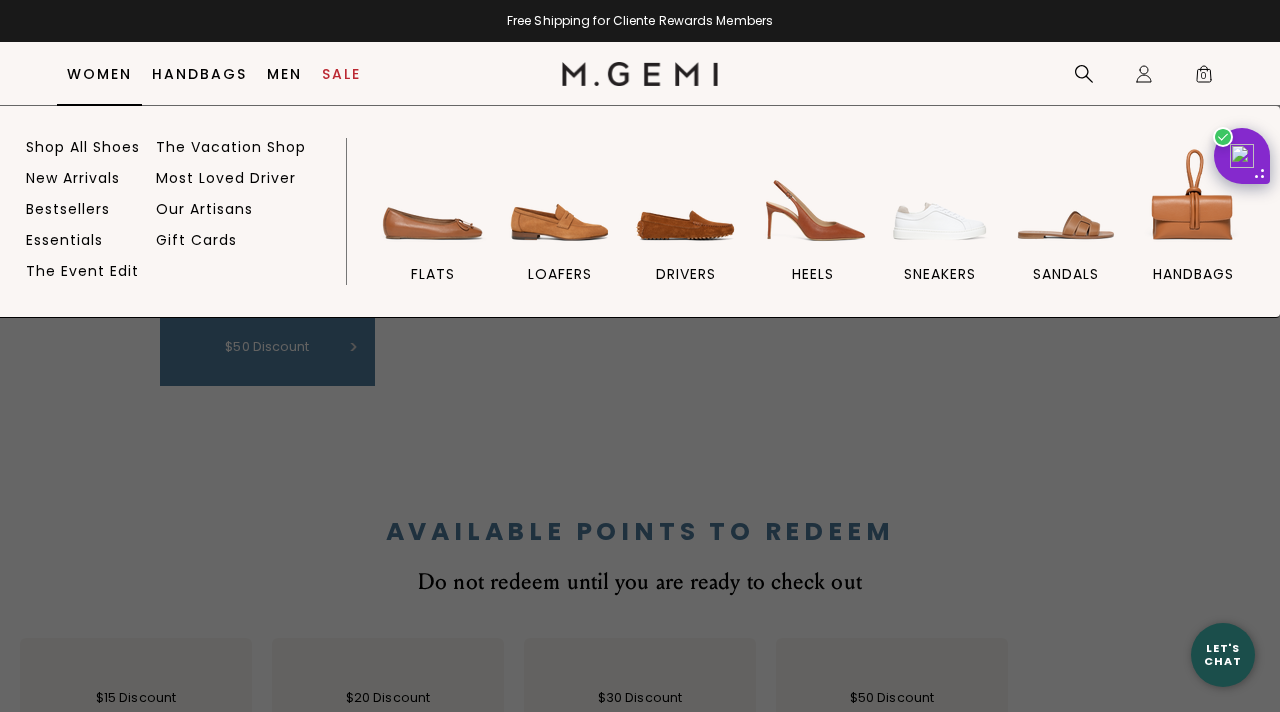 scroll, scrollTop: 781, scrollLeft: 0, axis: vertical 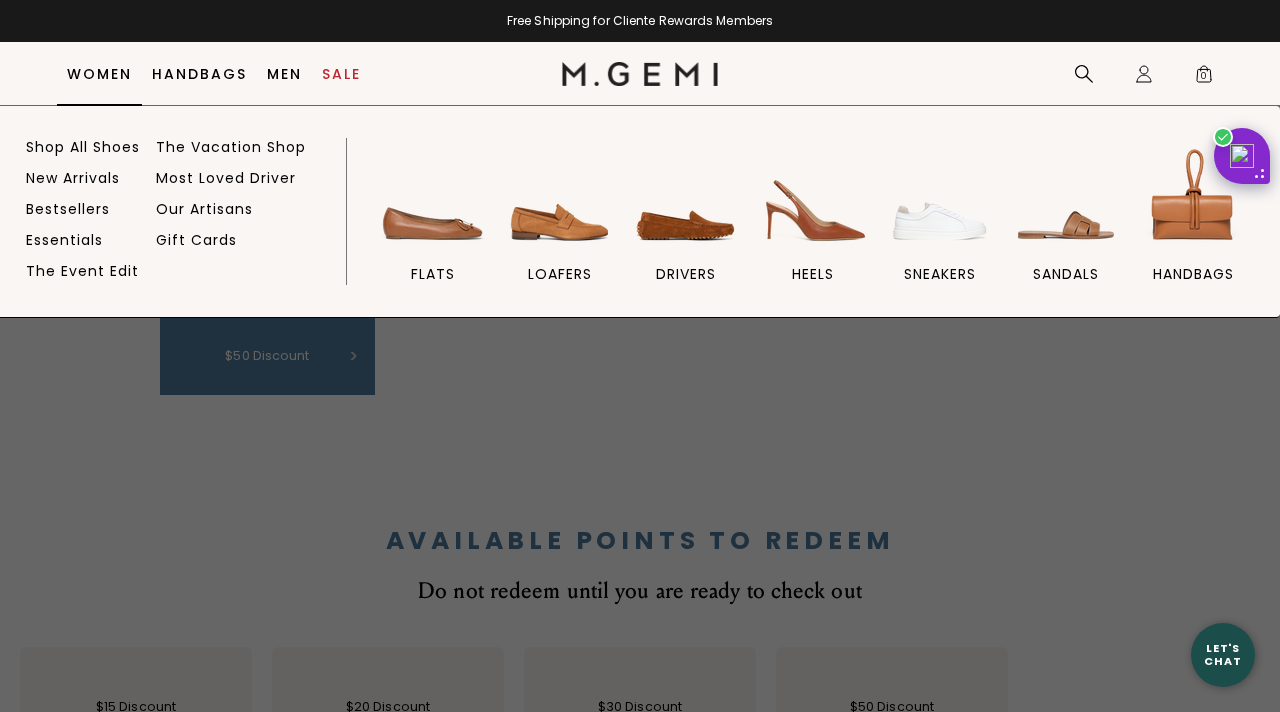click on "Women" at bounding box center (99, 74) 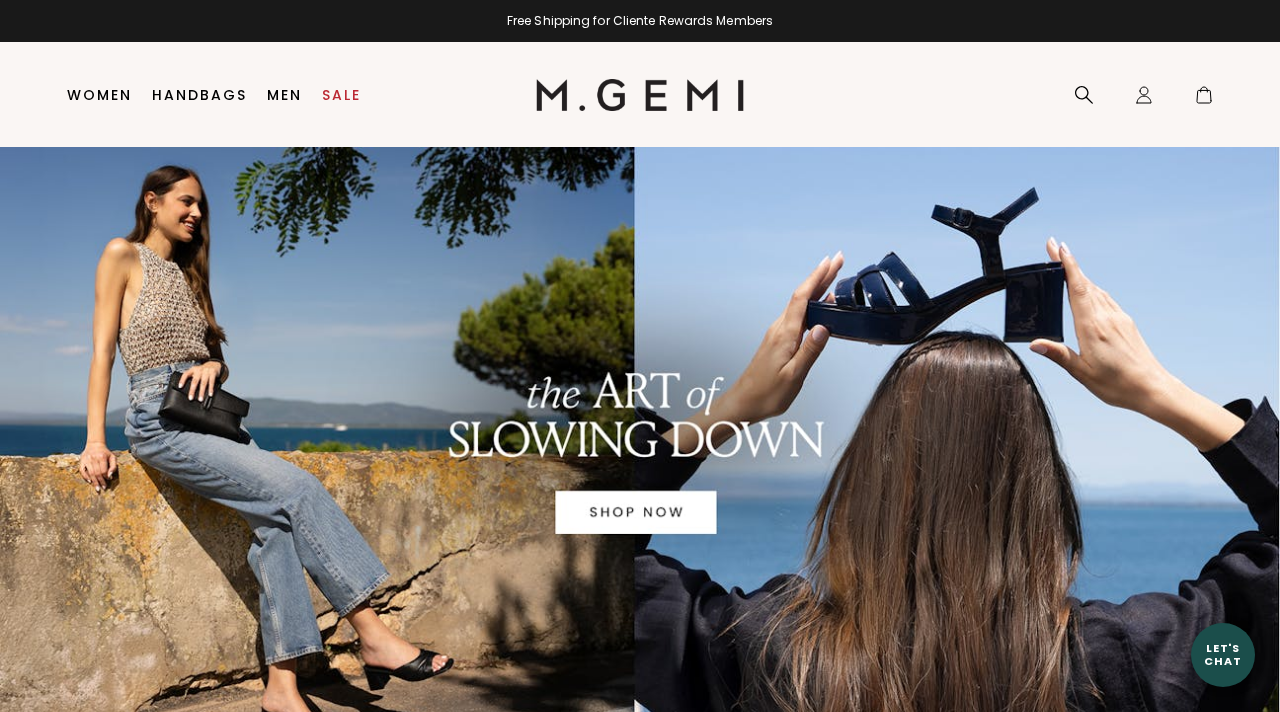 scroll, scrollTop: 0, scrollLeft: 0, axis: both 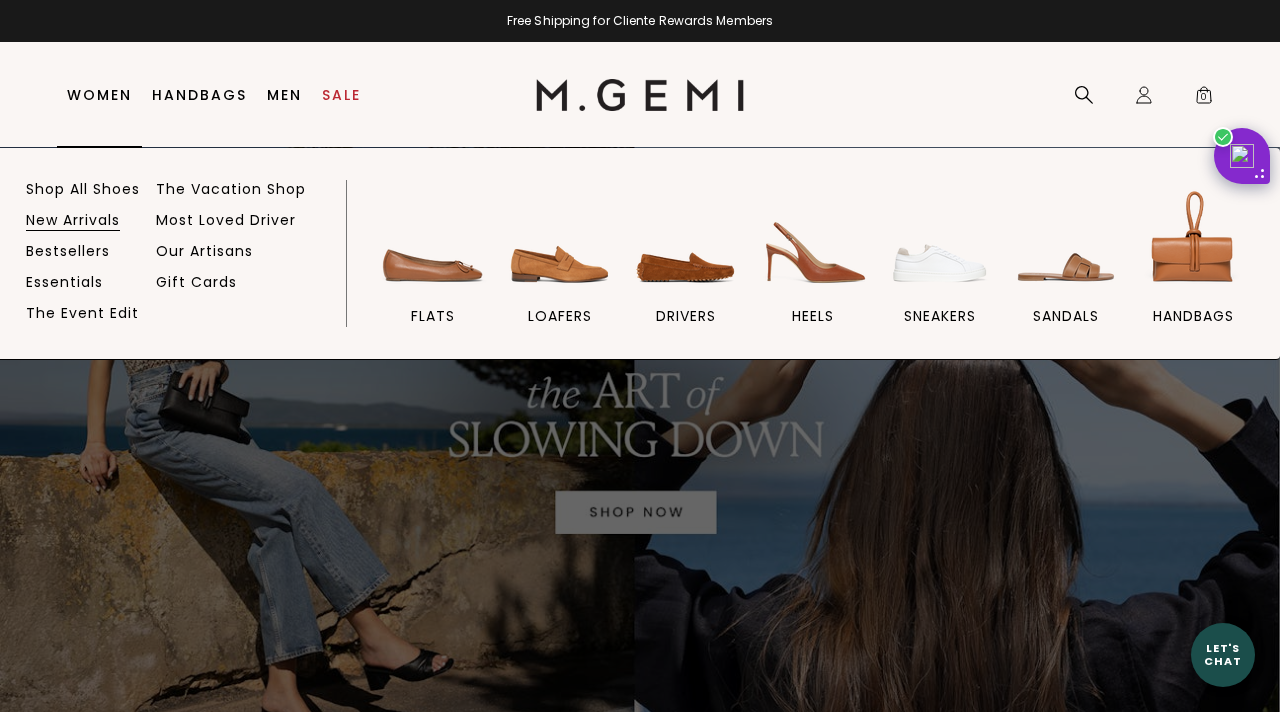 click on "New Arrivals" at bounding box center [73, 220] 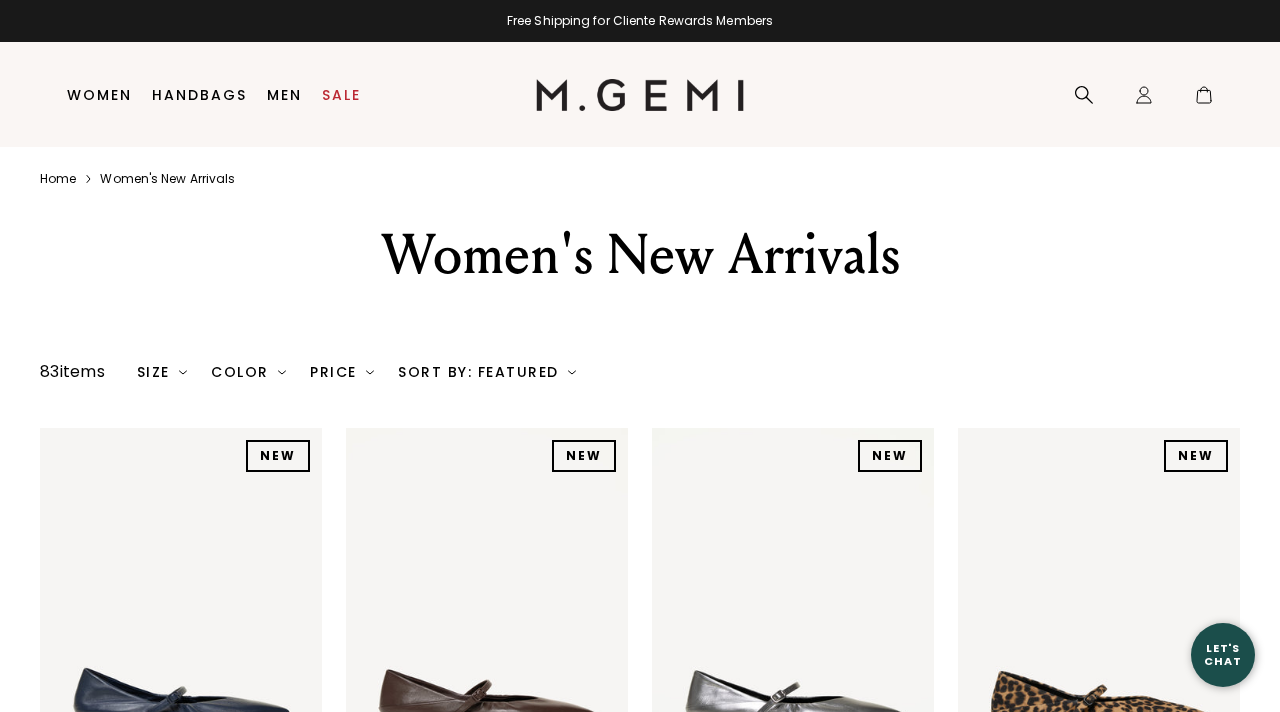 scroll, scrollTop: 0, scrollLeft: 0, axis: both 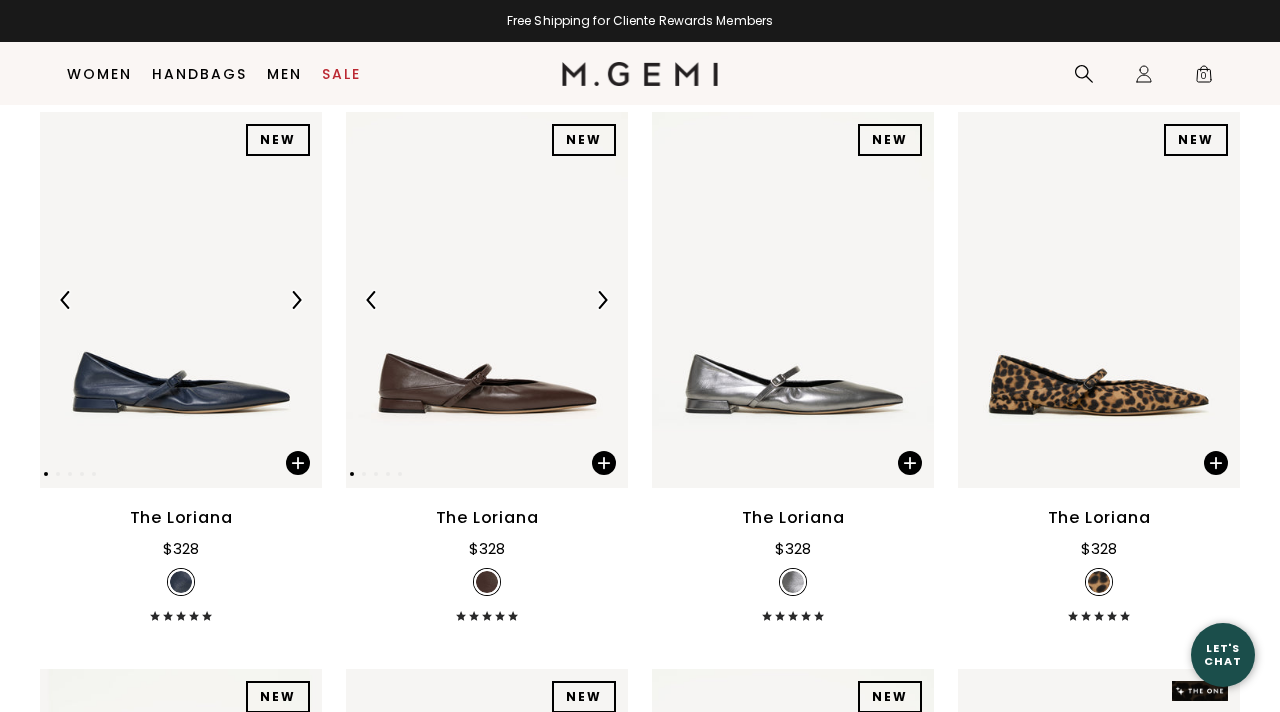 click at bounding box center [487, 300] 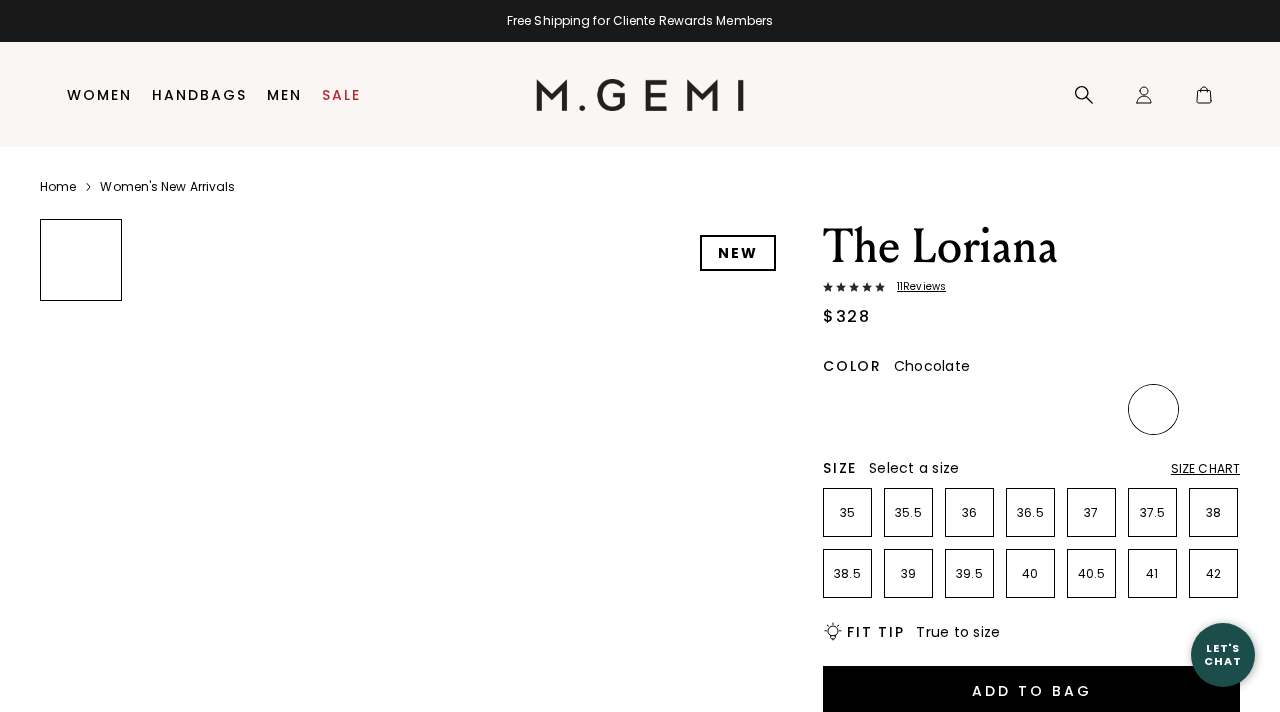 scroll, scrollTop: 0, scrollLeft: 0, axis: both 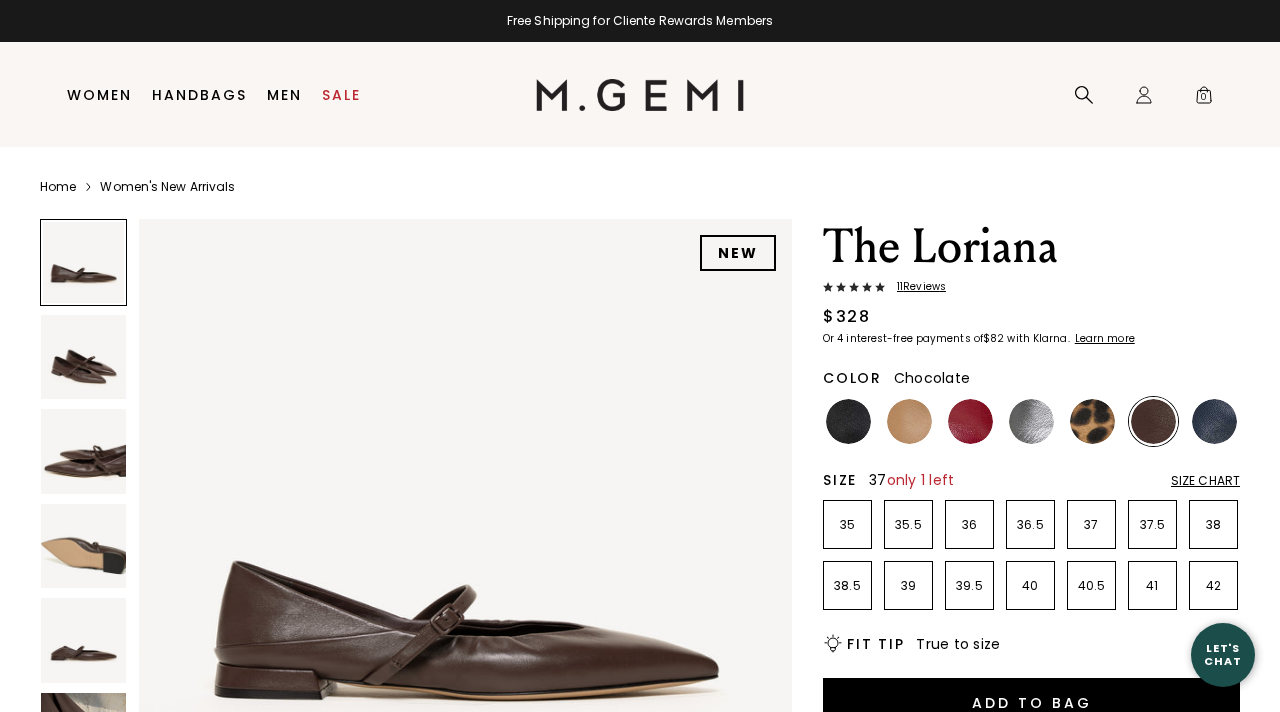 click on "37" at bounding box center (1091, 525) 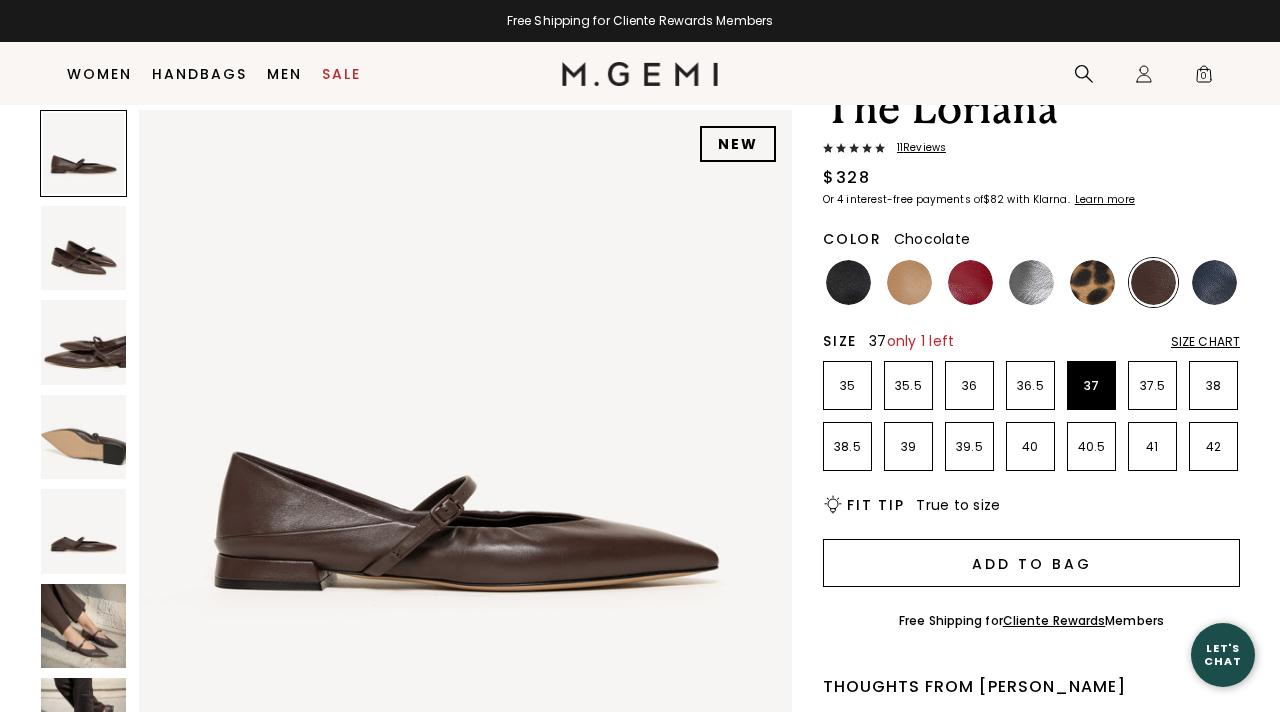scroll, scrollTop: 118, scrollLeft: 0, axis: vertical 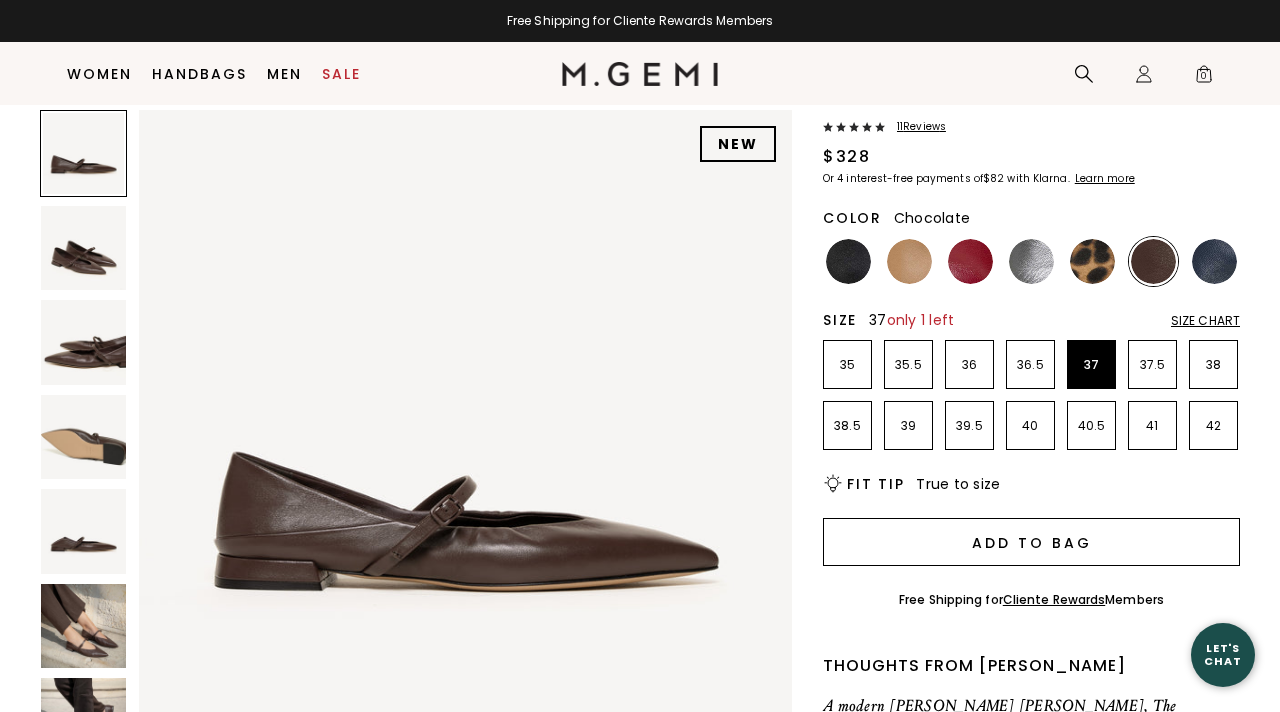 click on "Add to Bag" at bounding box center [1031, 542] 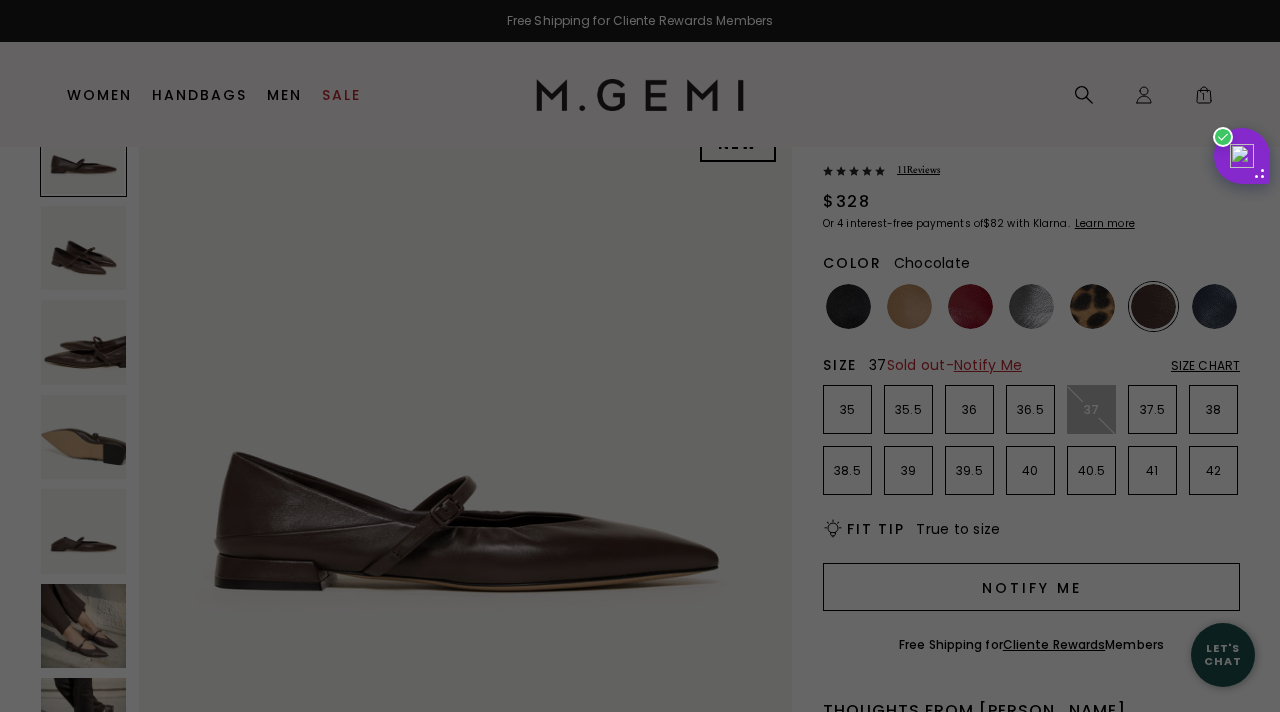 scroll, scrollTop: 0, scrollLeft: 0, axis: both 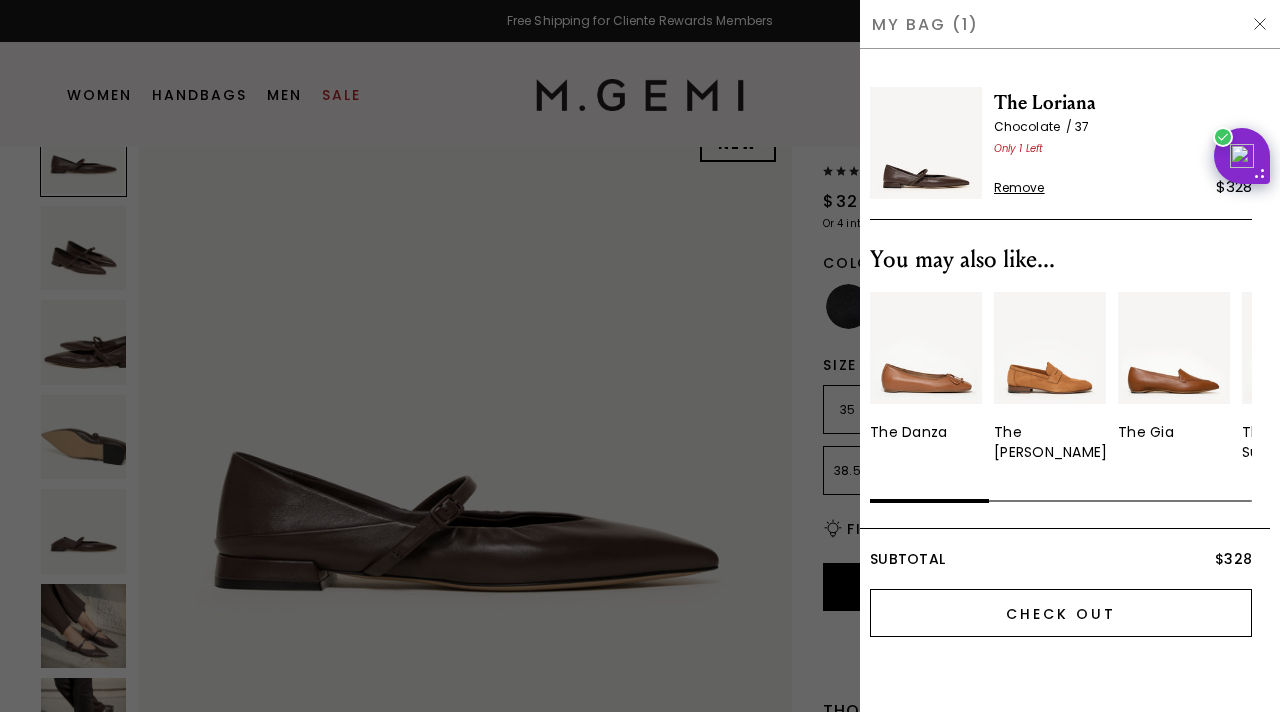 click on "Check Out" at bounding box center [1061, 613] 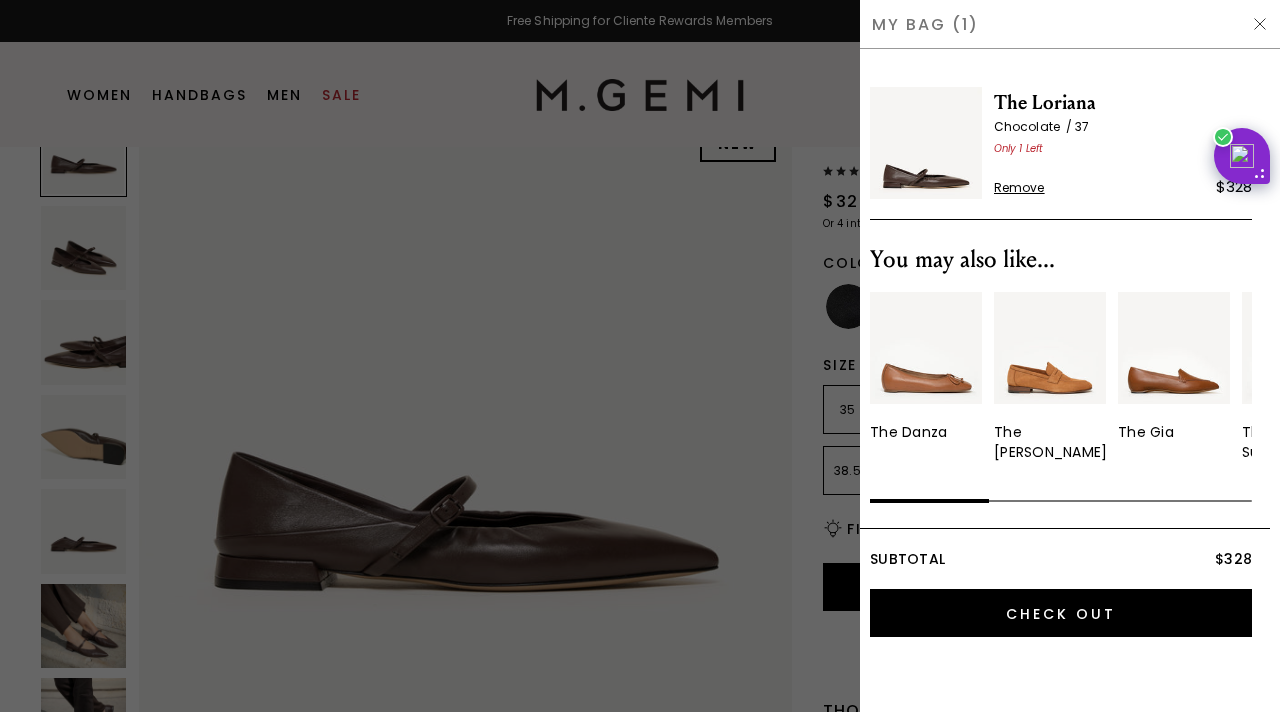 click at bounding box center [640, 356] 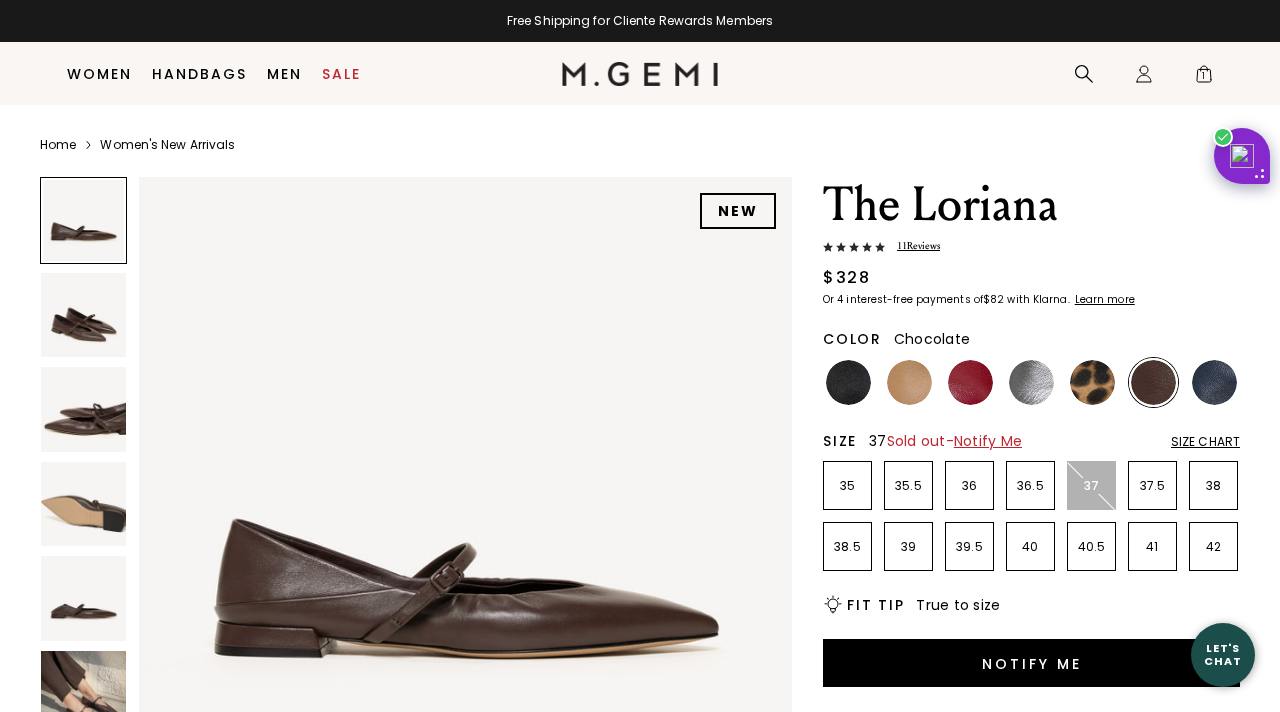 scroll, scrollTop: 76, scrollLeft: 0, axis: vertical 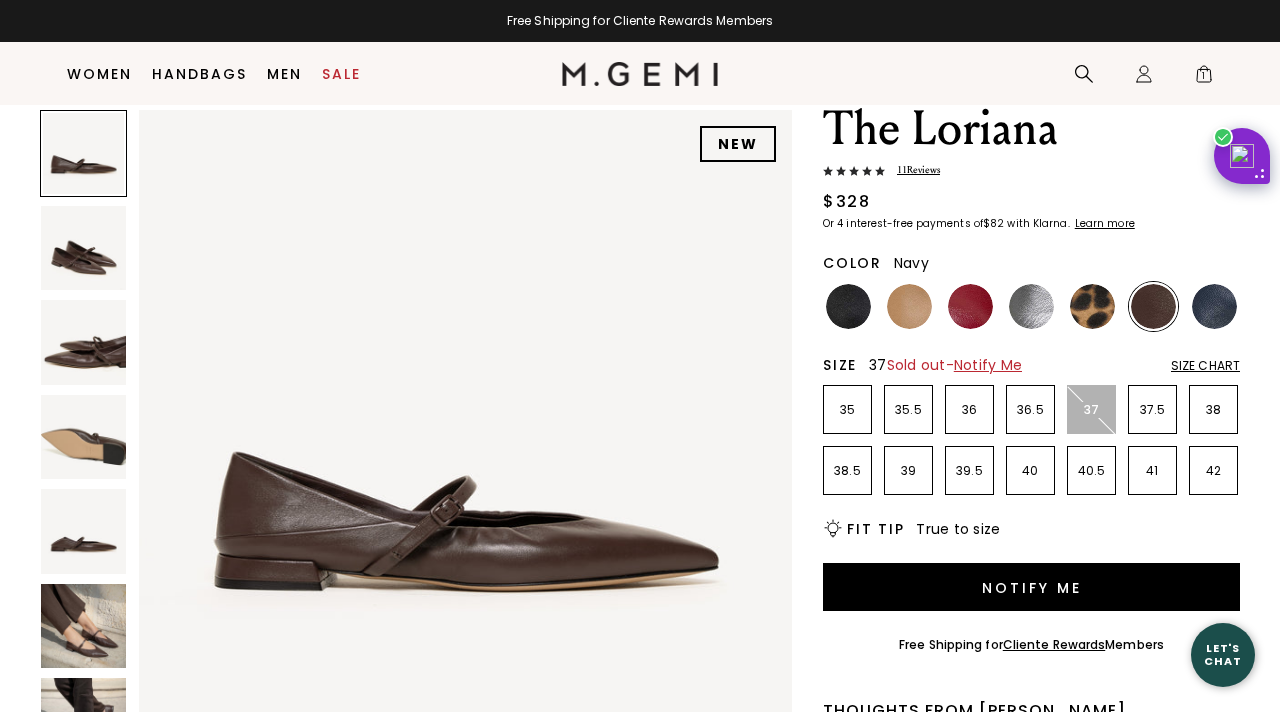 click at bounding box center (1214, 306) 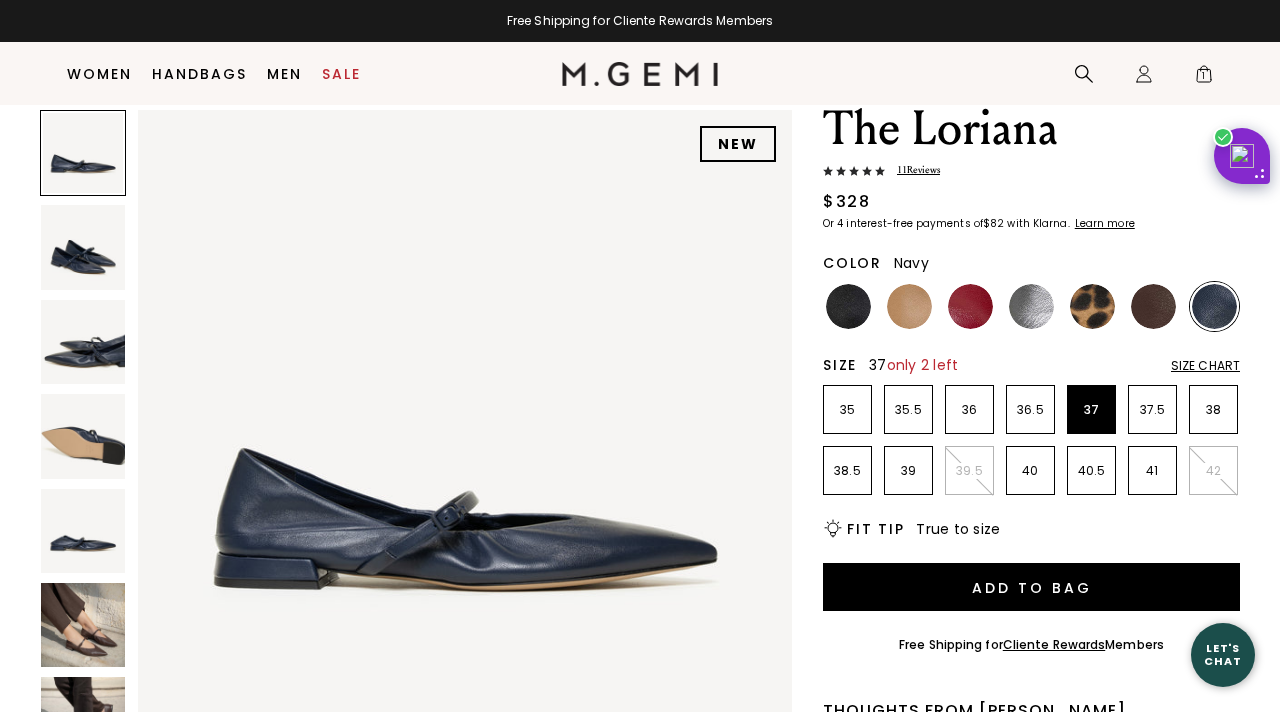 scroll, scrollTop: 0, scrollLeft: 0, axis: both 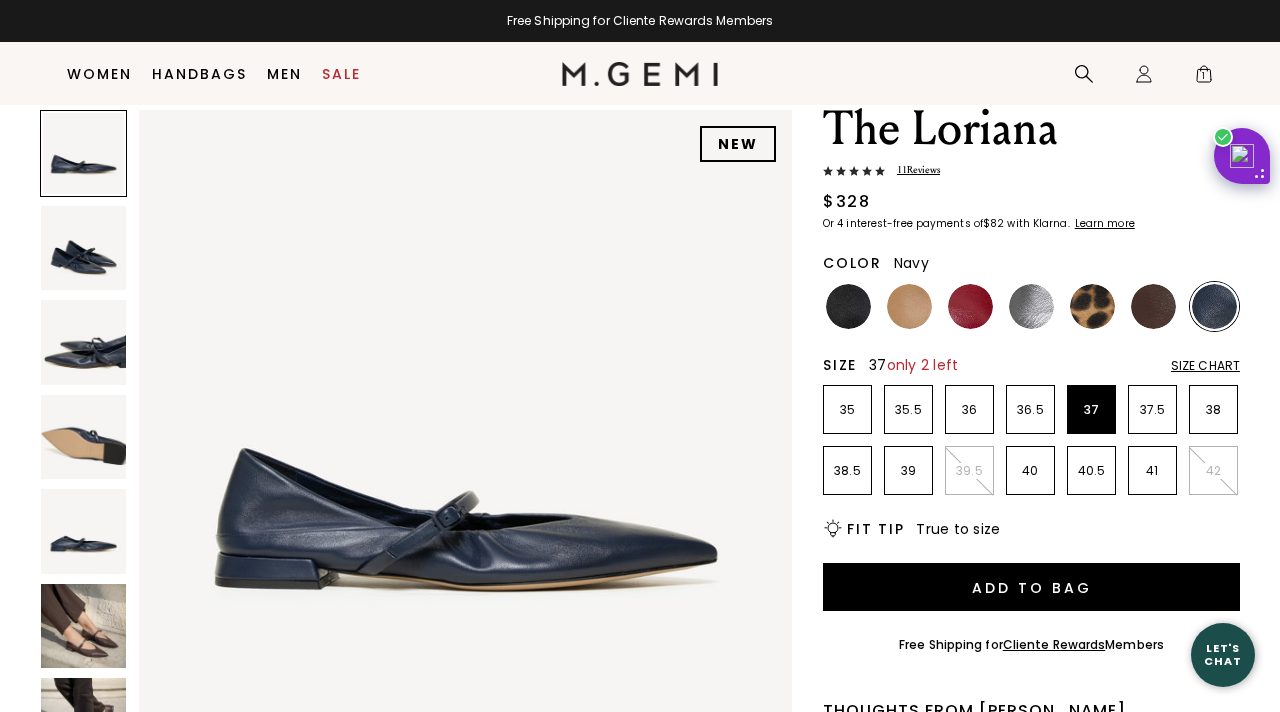click at bounding box center [83, 626] 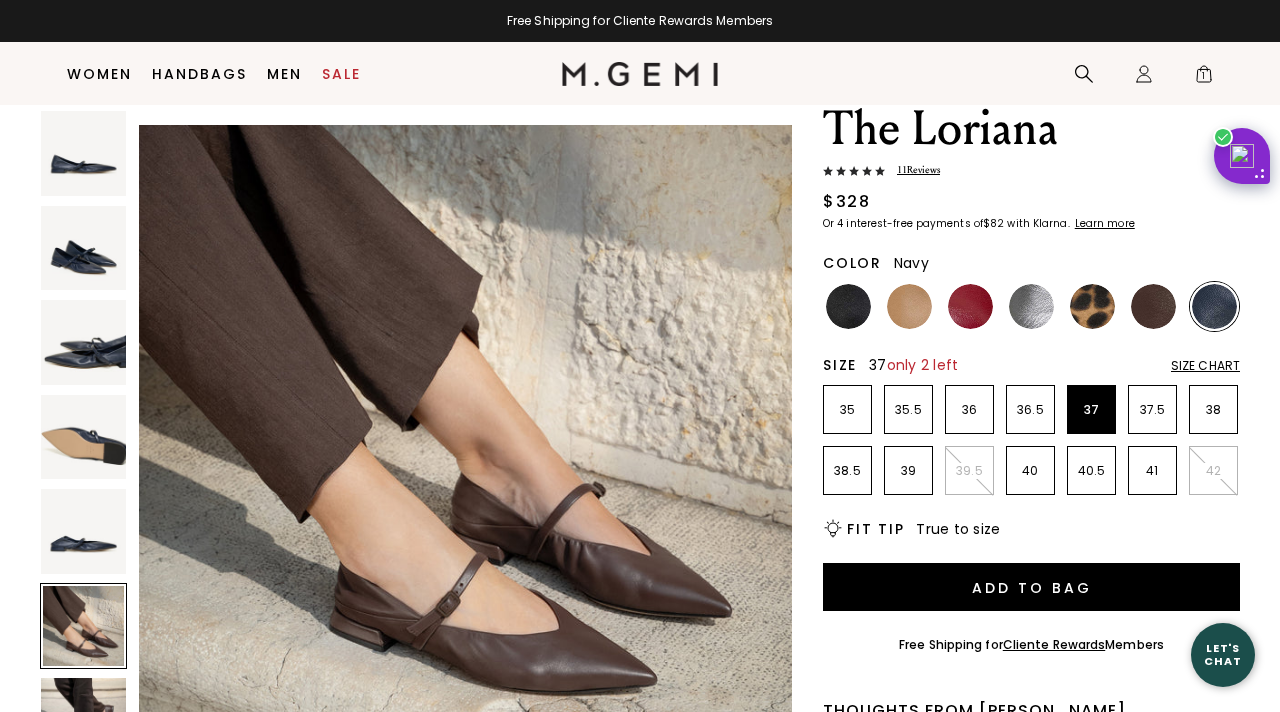 scroll, scrollTop: 3368, scrollLeft: 0, axis: vertical 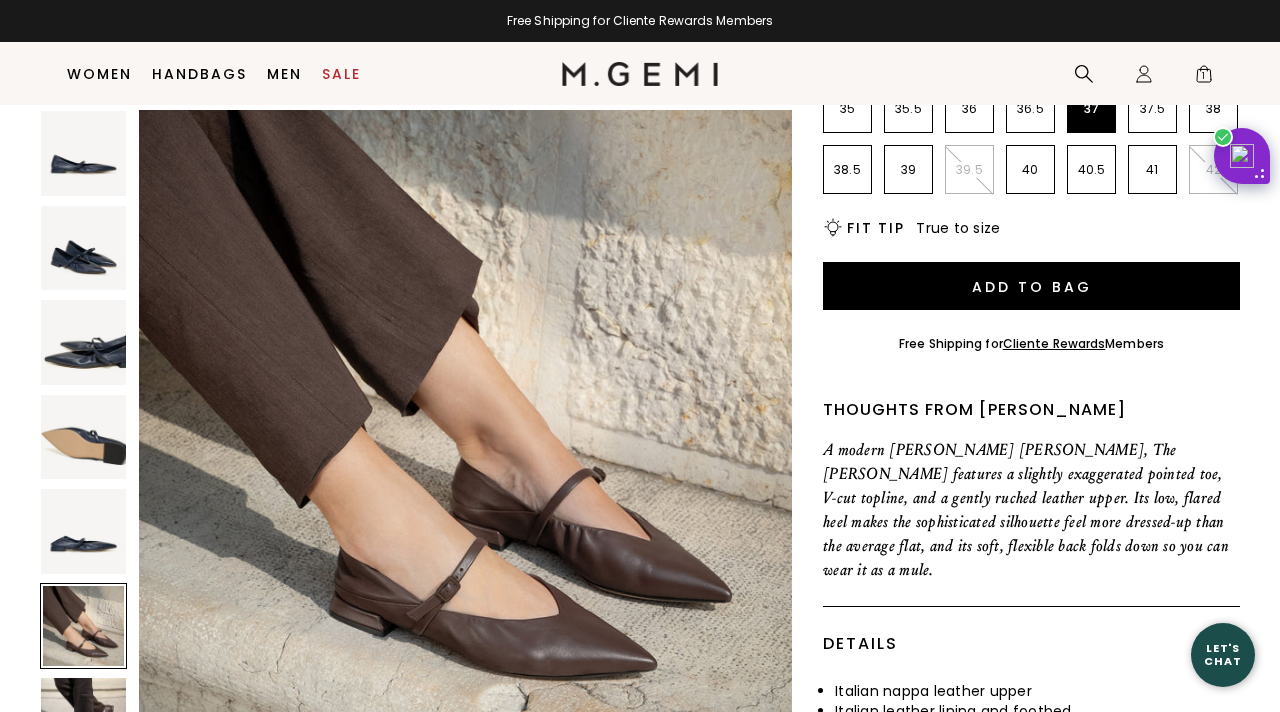 click at bounding box center [83, 342] 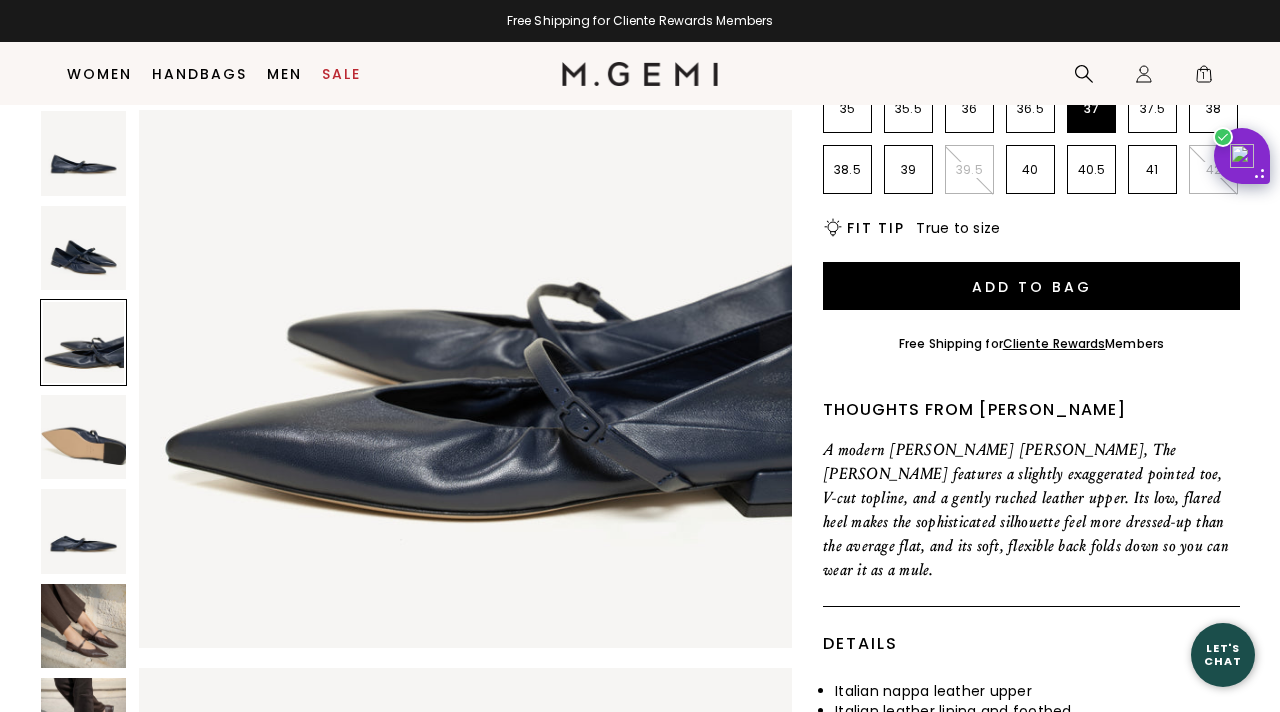 scroll, scrollTop: 1468, scrollLeft: 0, axis: vertical 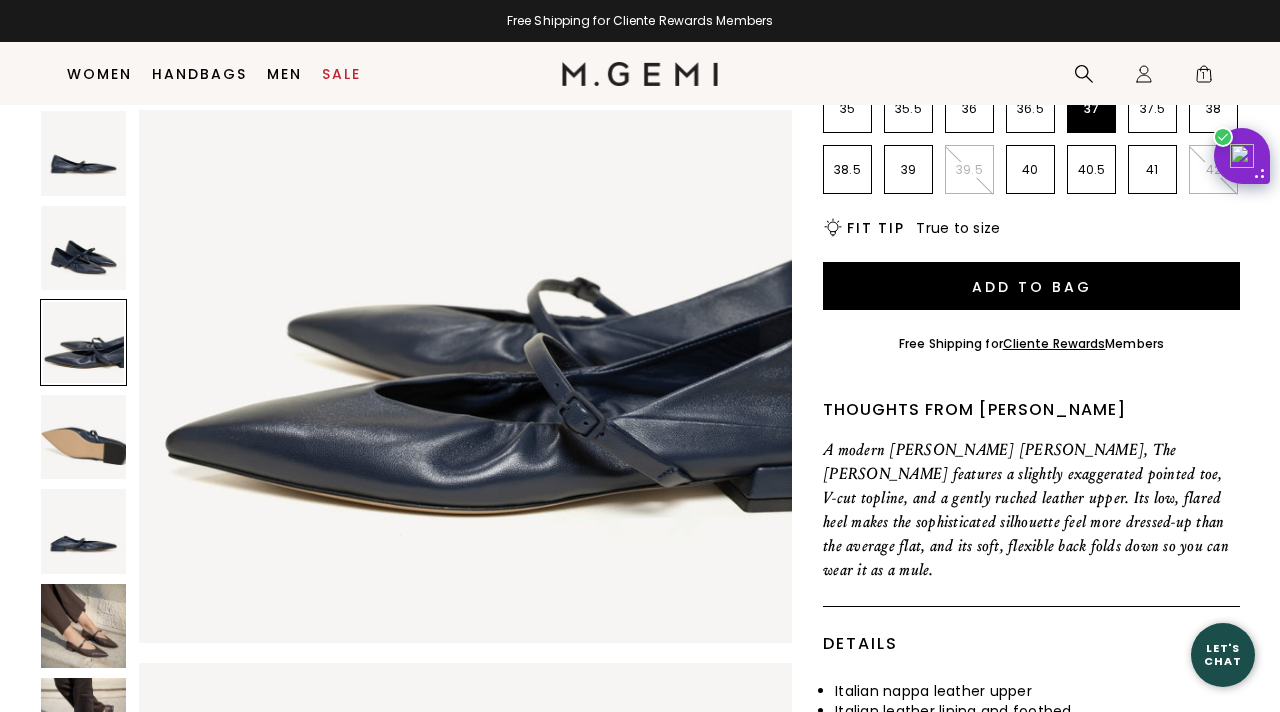 click at bounding box center (83, 342) 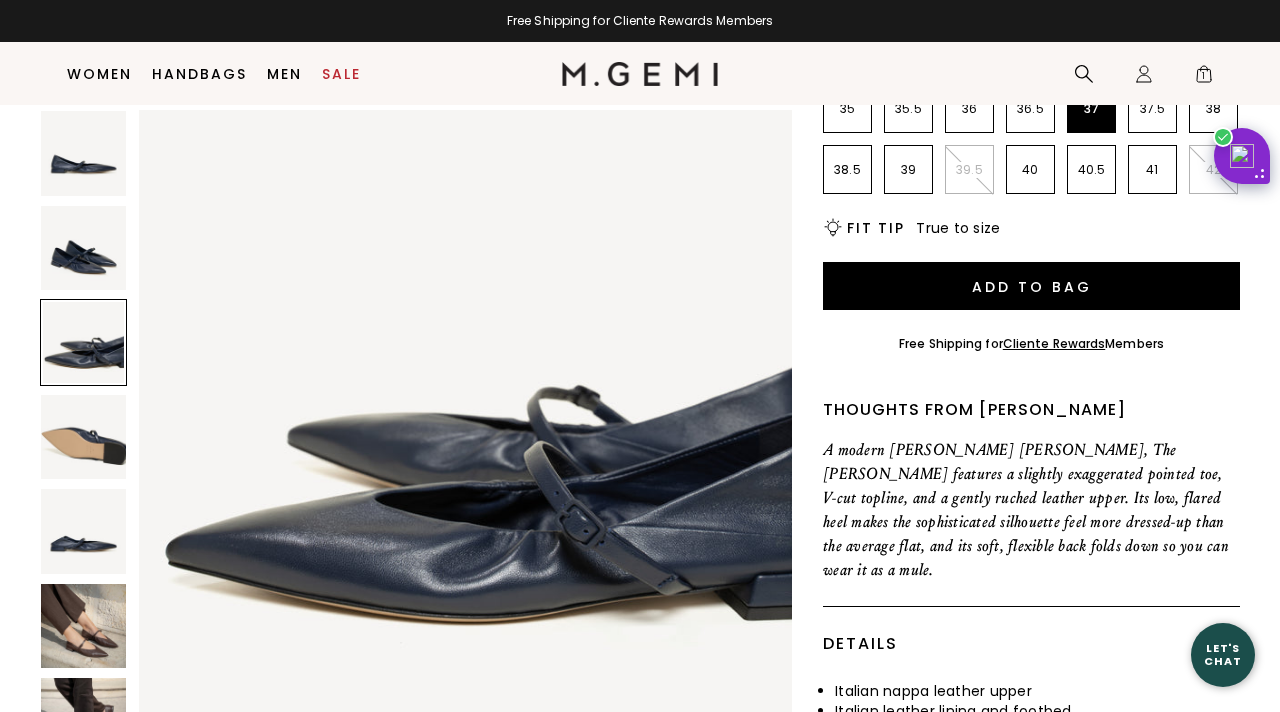 scroll, scrollTop: 1347, scrollLeft: 0, axis: vertical 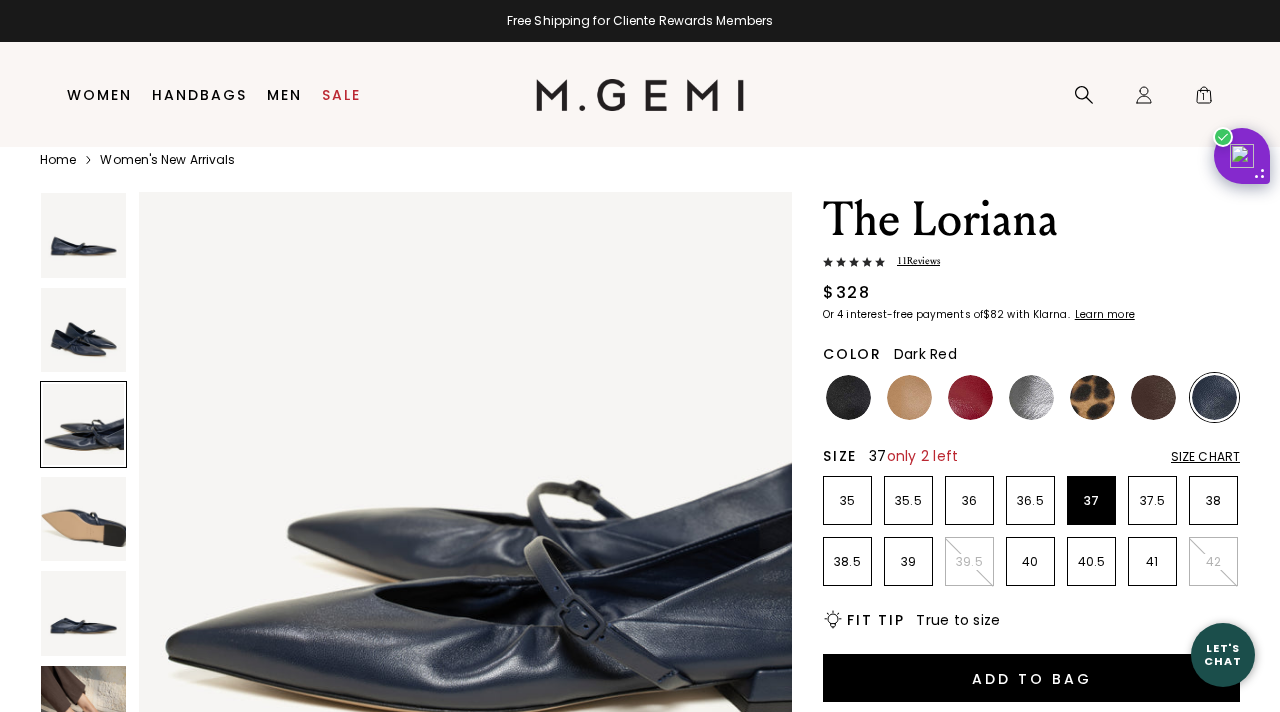 click at bounding box center (970, 397) 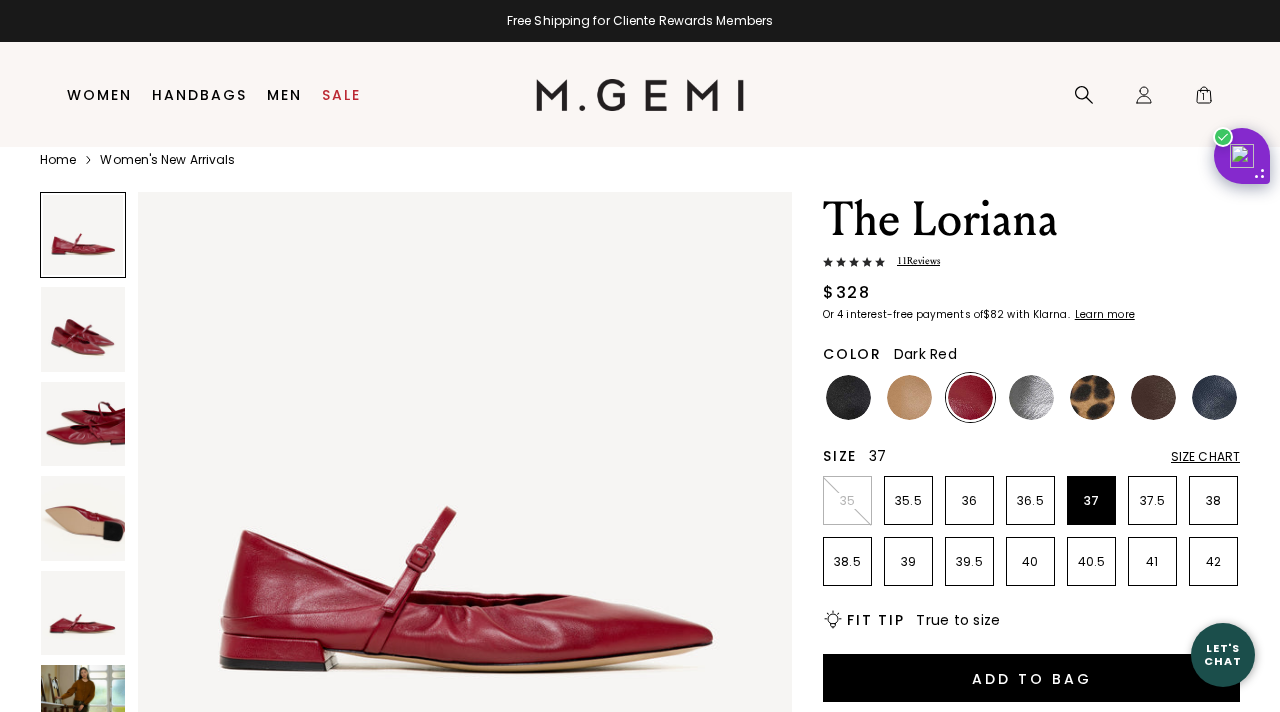 scroll, scrollTop: 0, scrollLeft: 0, axis: both 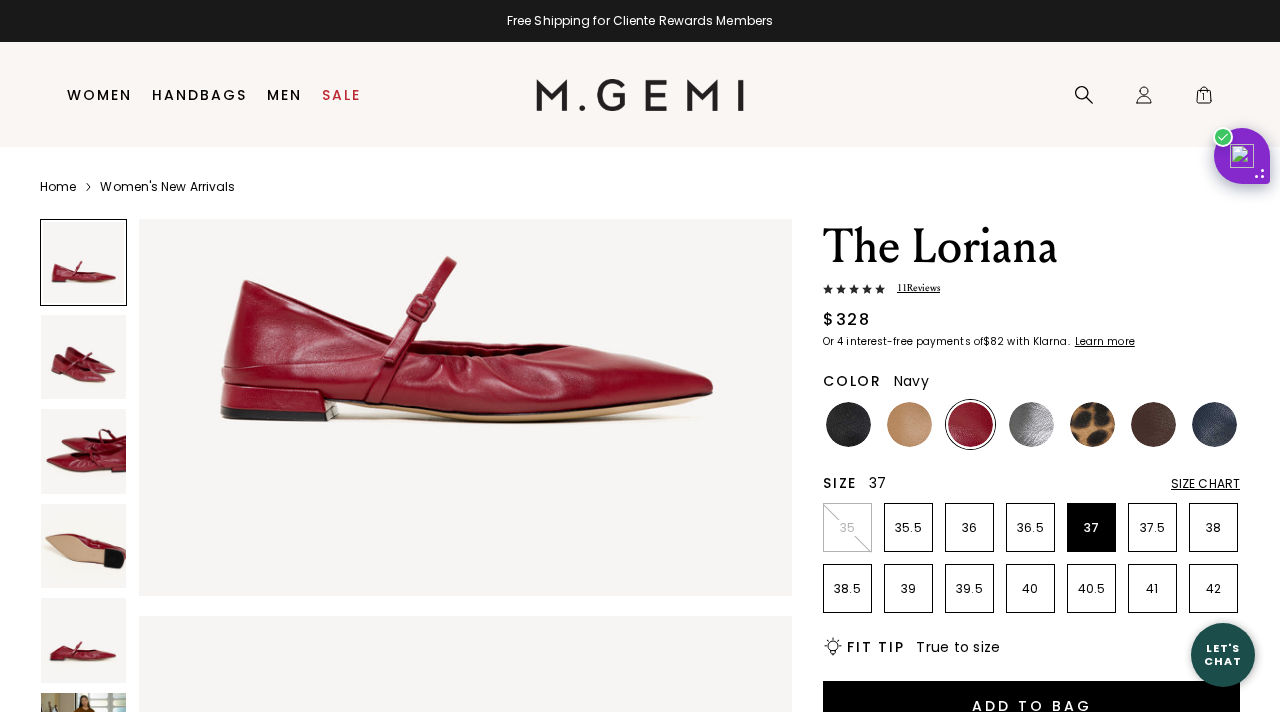click at bounding box center [1214, 424] 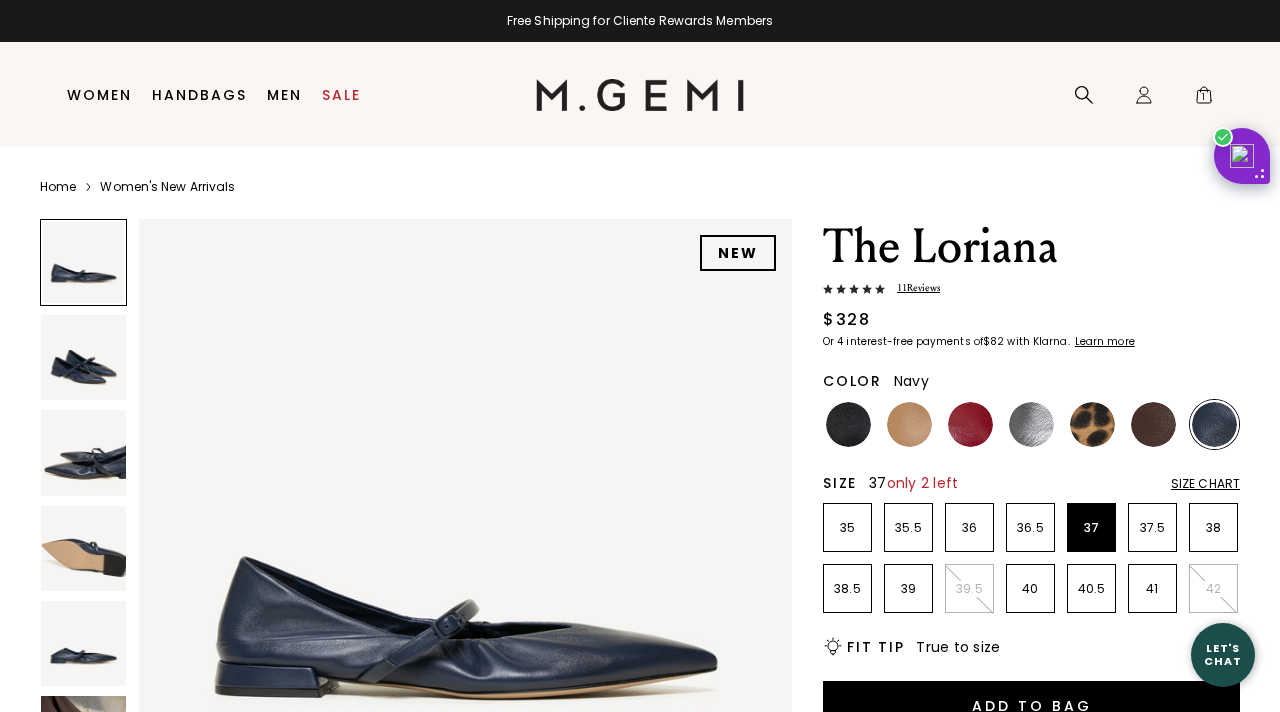 scroll, scrollTop: 0, scrollLeft: 0, axis: both 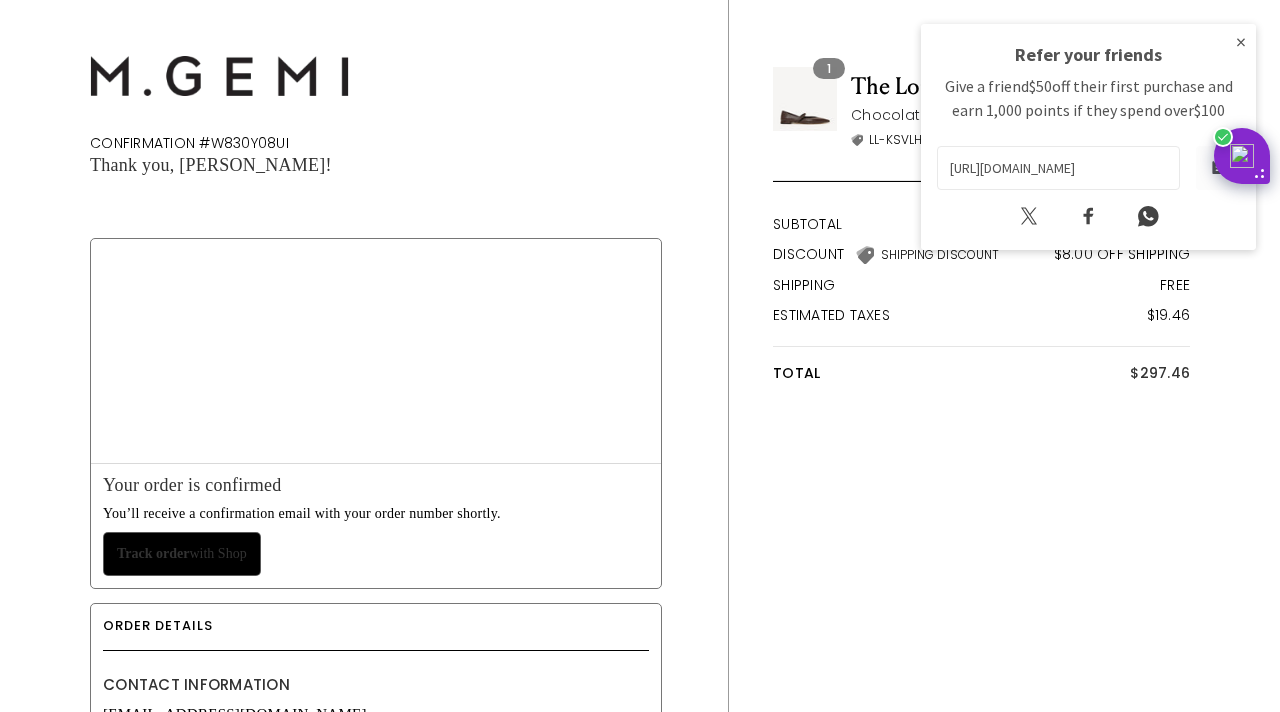 click on "×" at bounding box center [1241, 42] 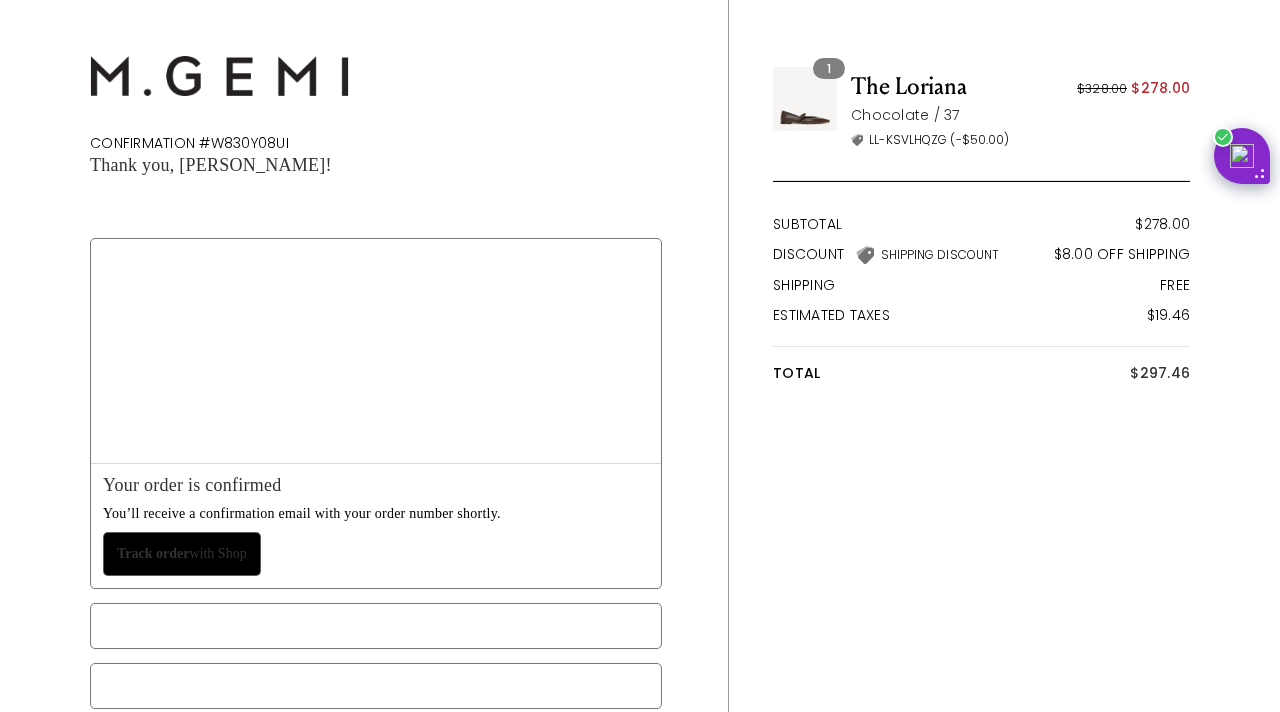 scroll, scrollTop: 0, scrollLeft: 0, axis: both 